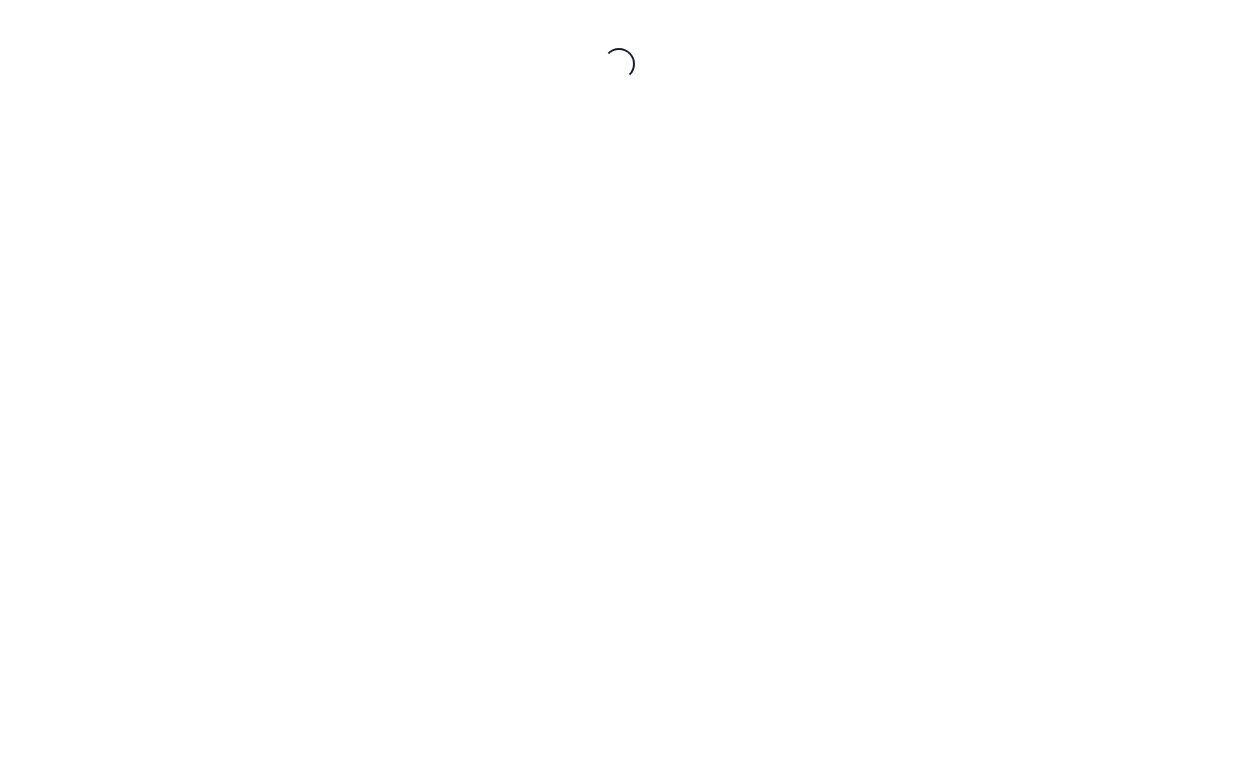 scroll, scrollTop: 0, scrollLeft: 0, axis: both 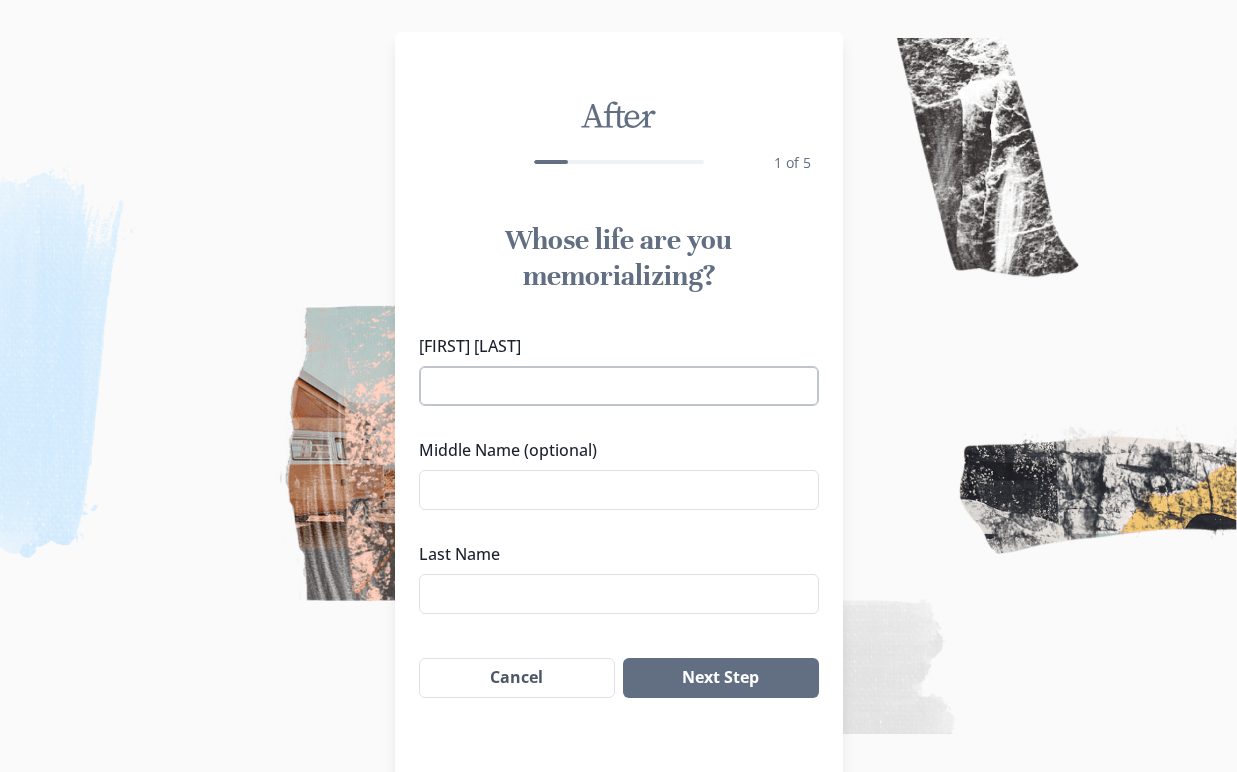 click on "[FIRST] [LAST]" at bounding box center [619, 386] 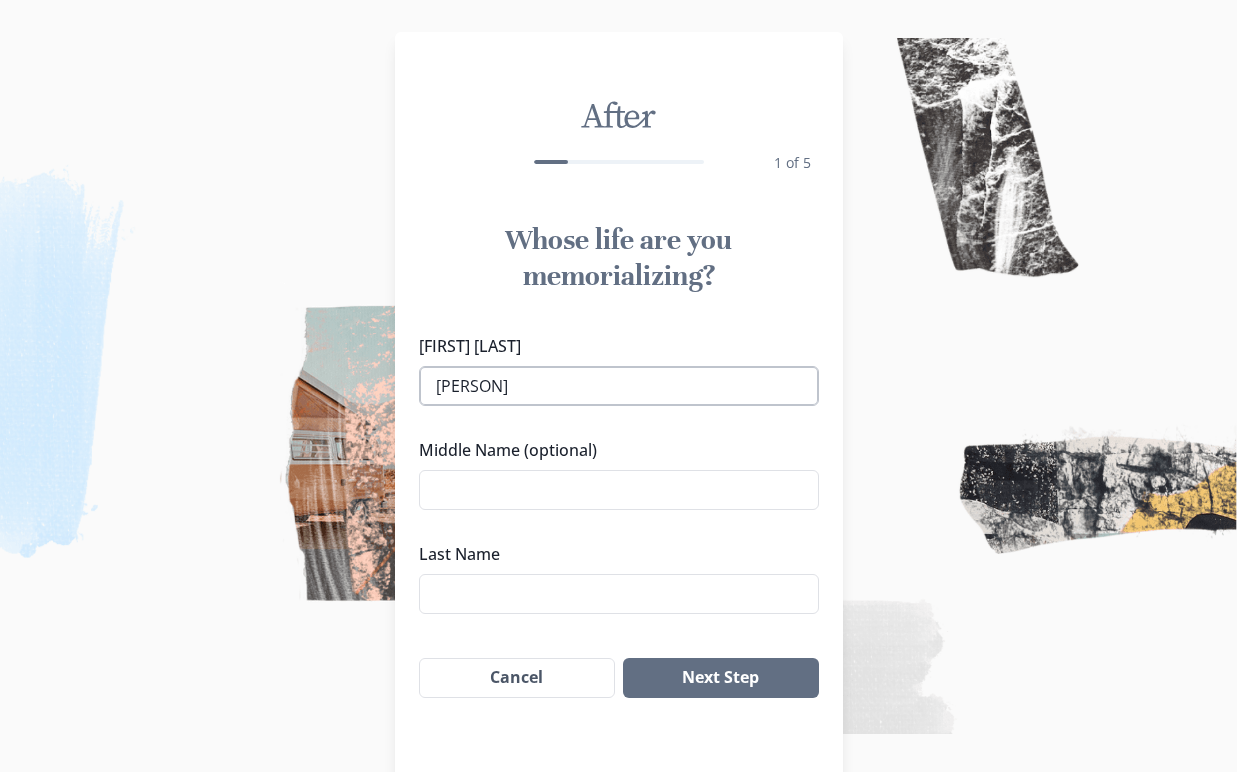drag, startPoint x: 681, startPoint y: 386, endPoint x: 479, endPoint y: 388, distance: 202.0099 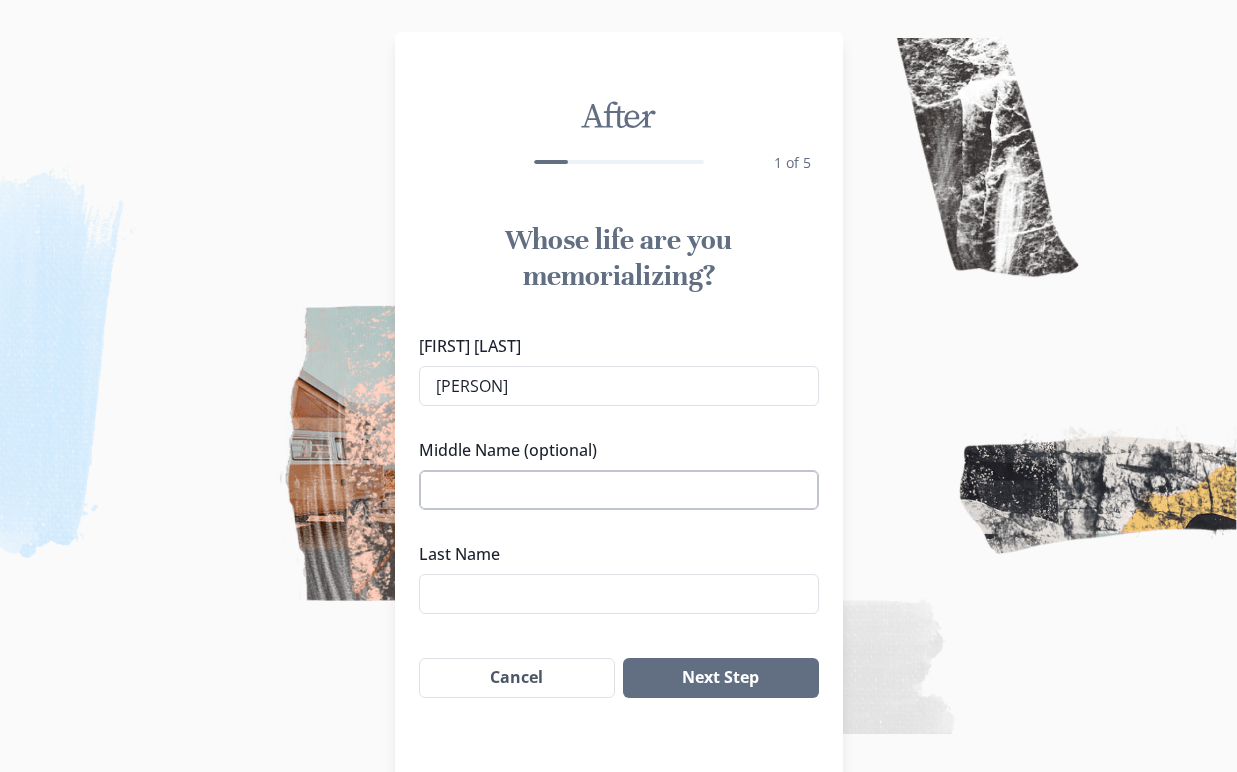 type on "[PERSON]" 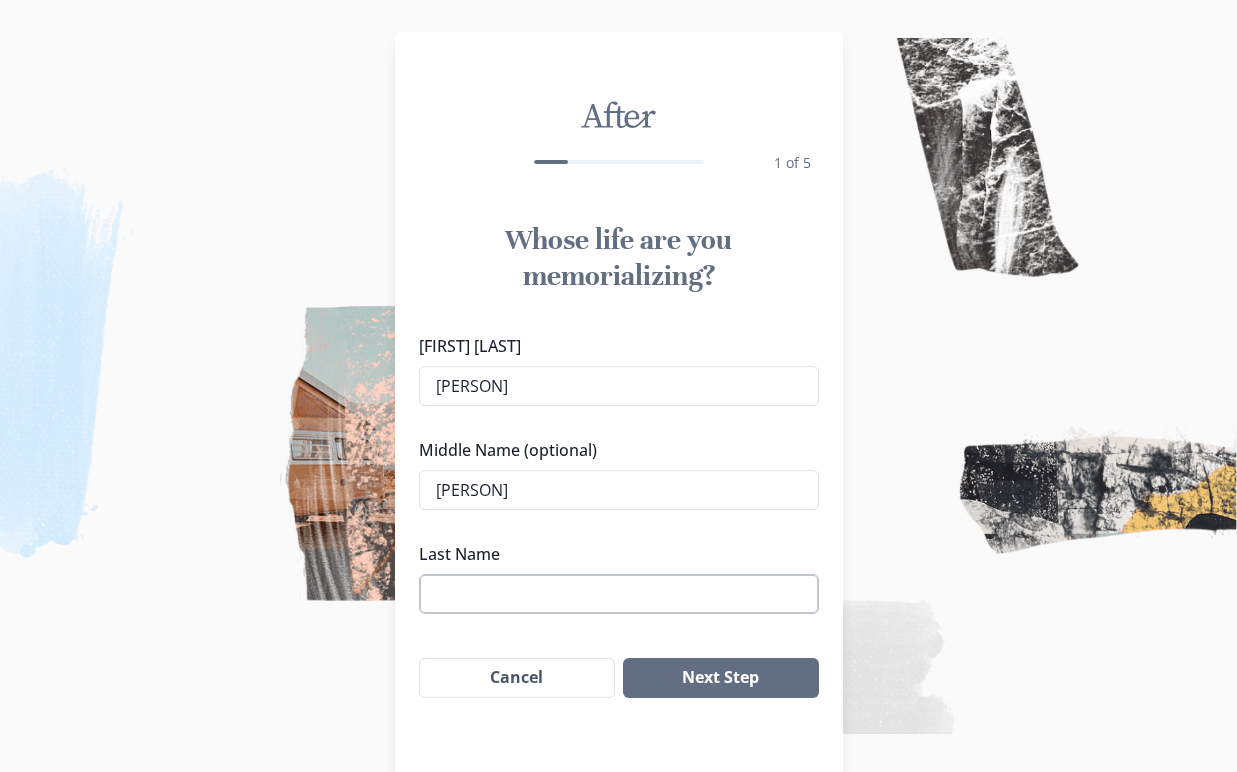 type on "[PERSON]" 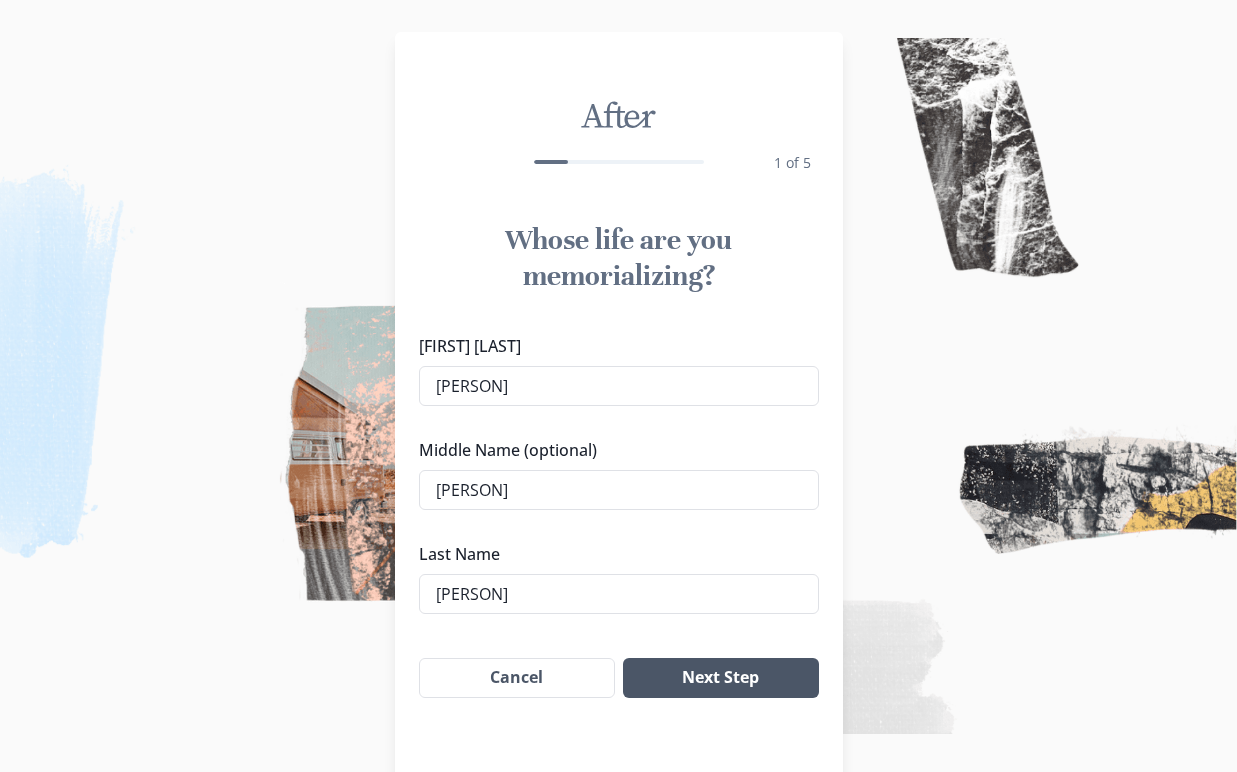 type on "[PERSON]" 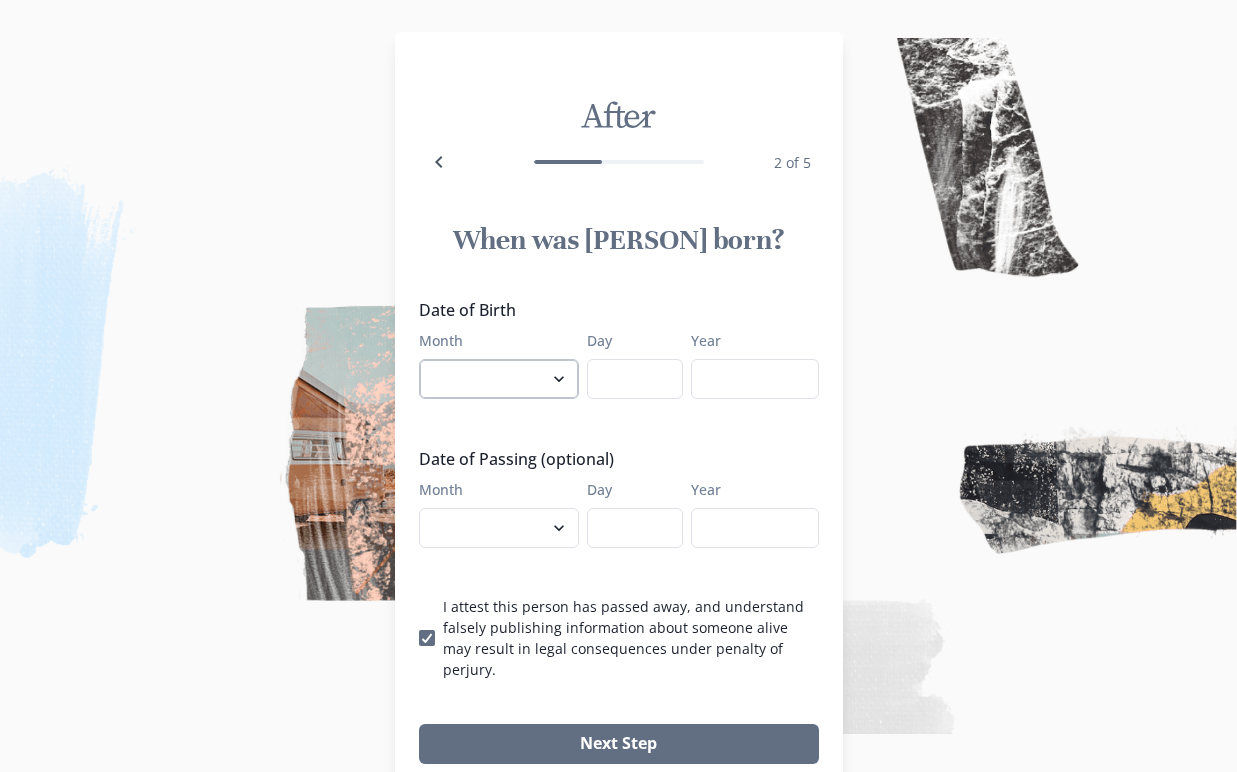 select on "12" 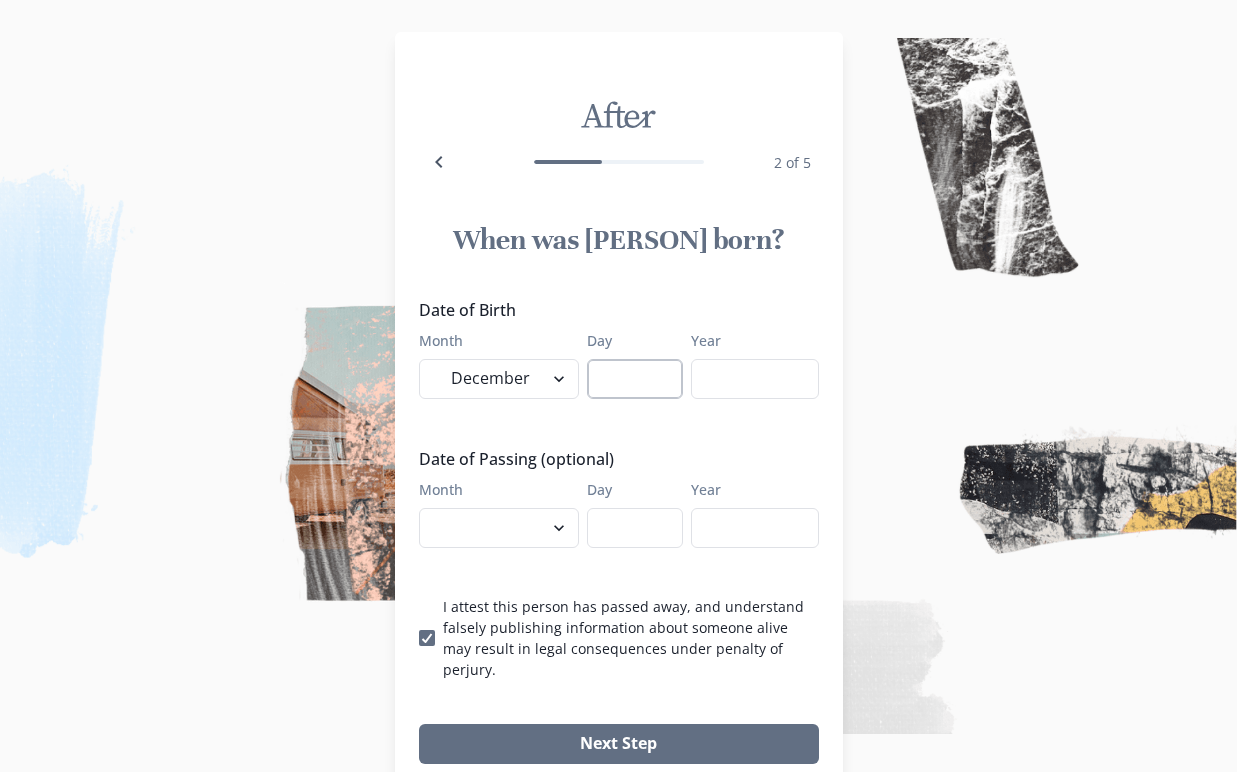 click on "Day" at bounding box center (635, 379) 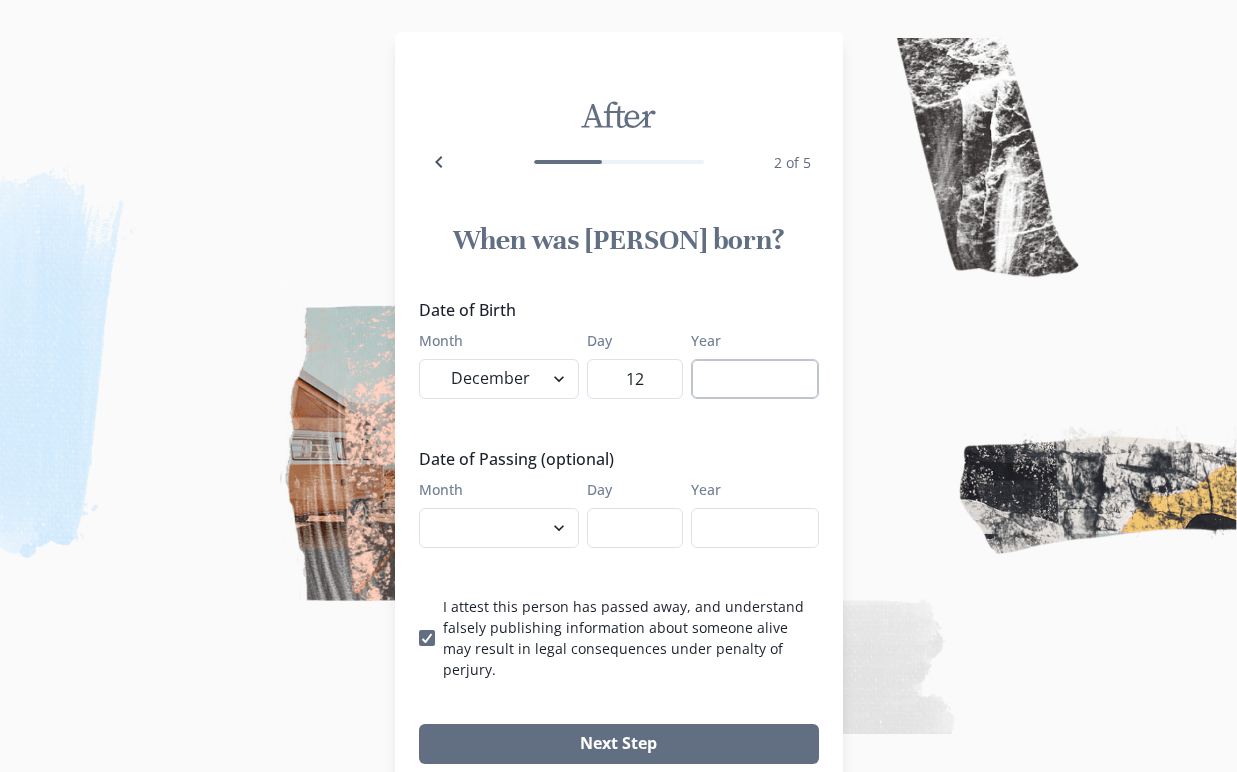 type on "12" 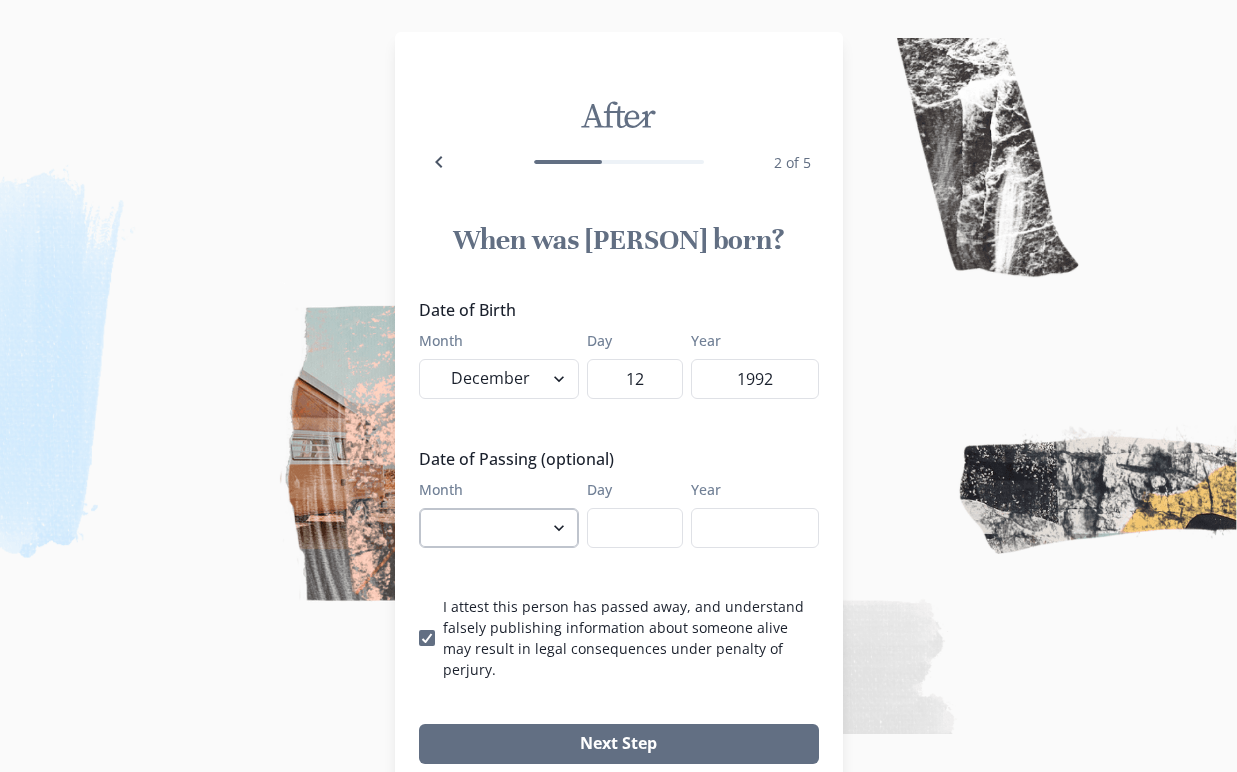 type on "1992" 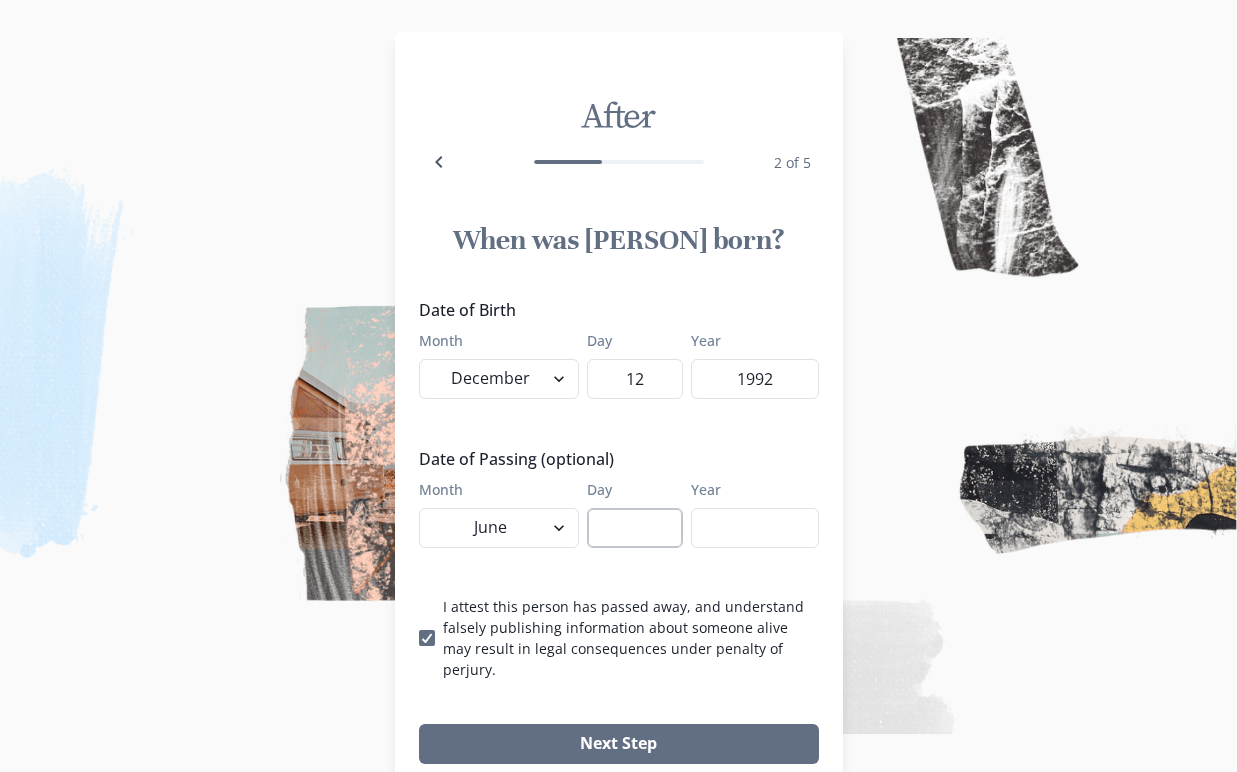 click on "Day" at bounding box center [635, 528] 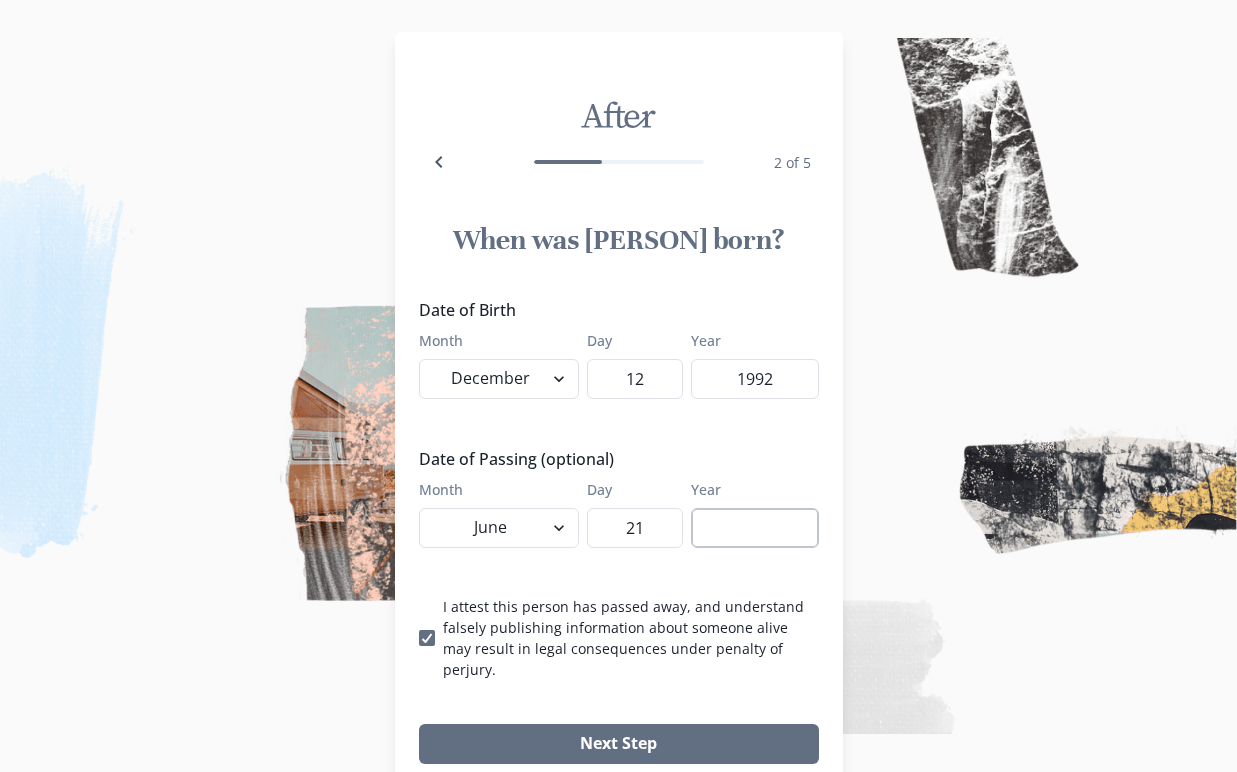 type on "21" 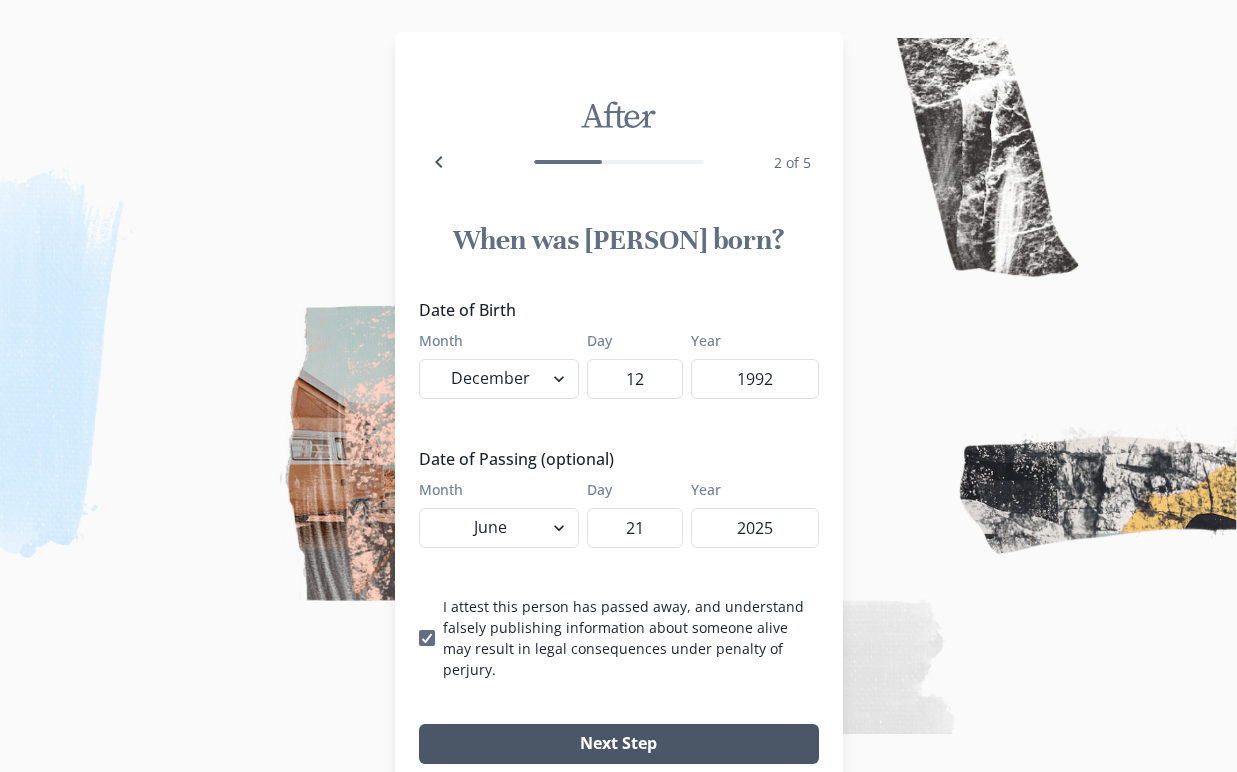 type on "2025" 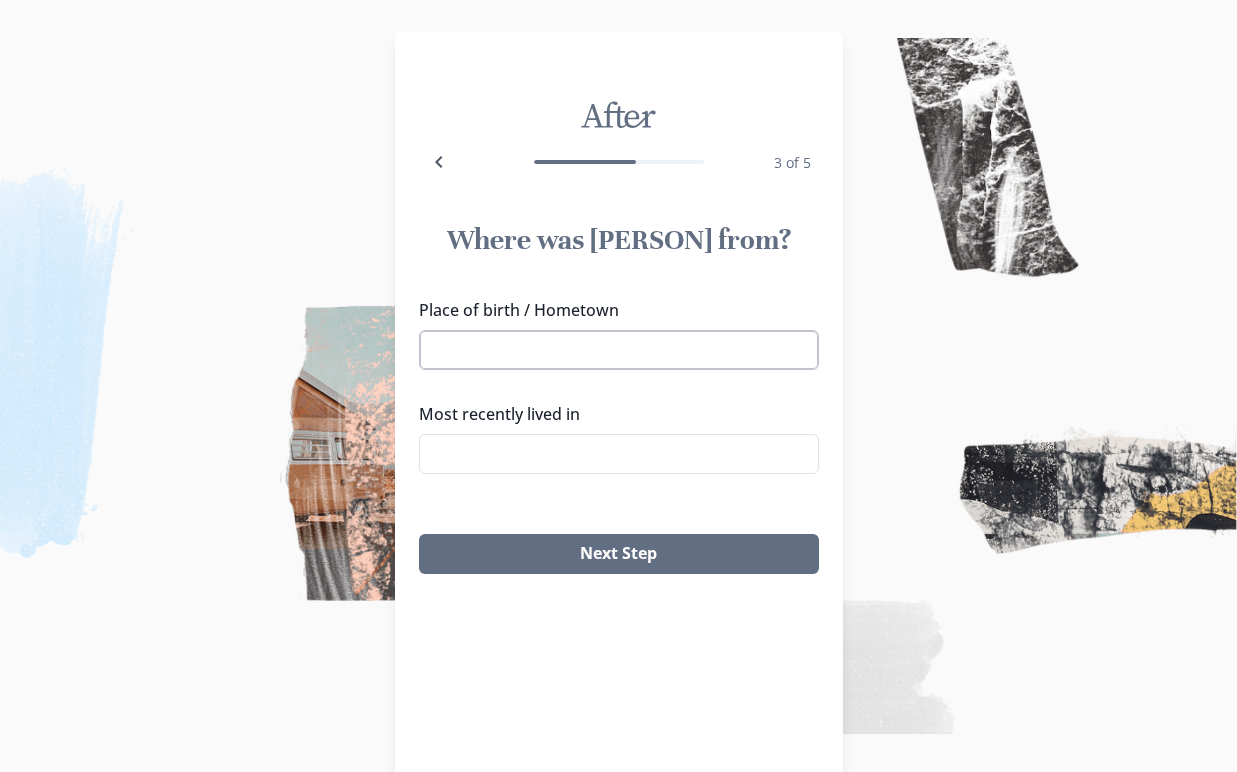 click on "Place of birth / Hometown" at bounding box center [619, 350] 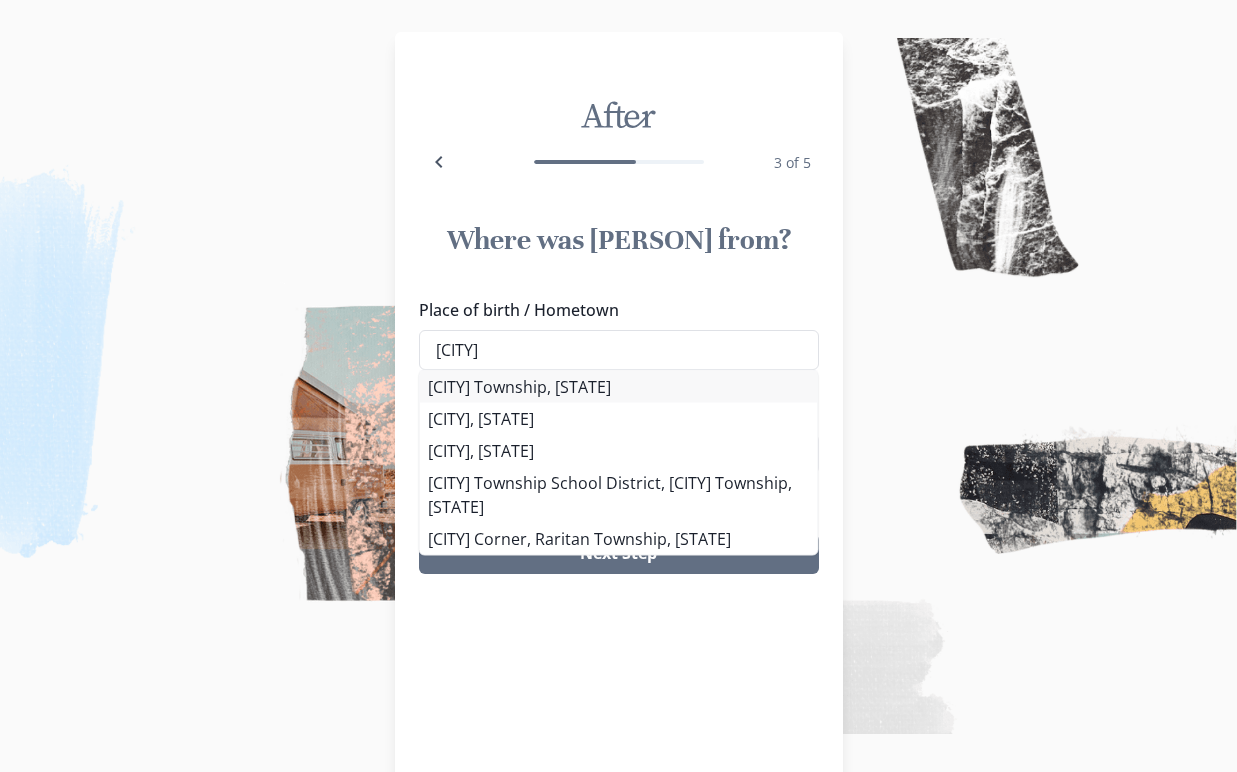 type on "[CITY]" 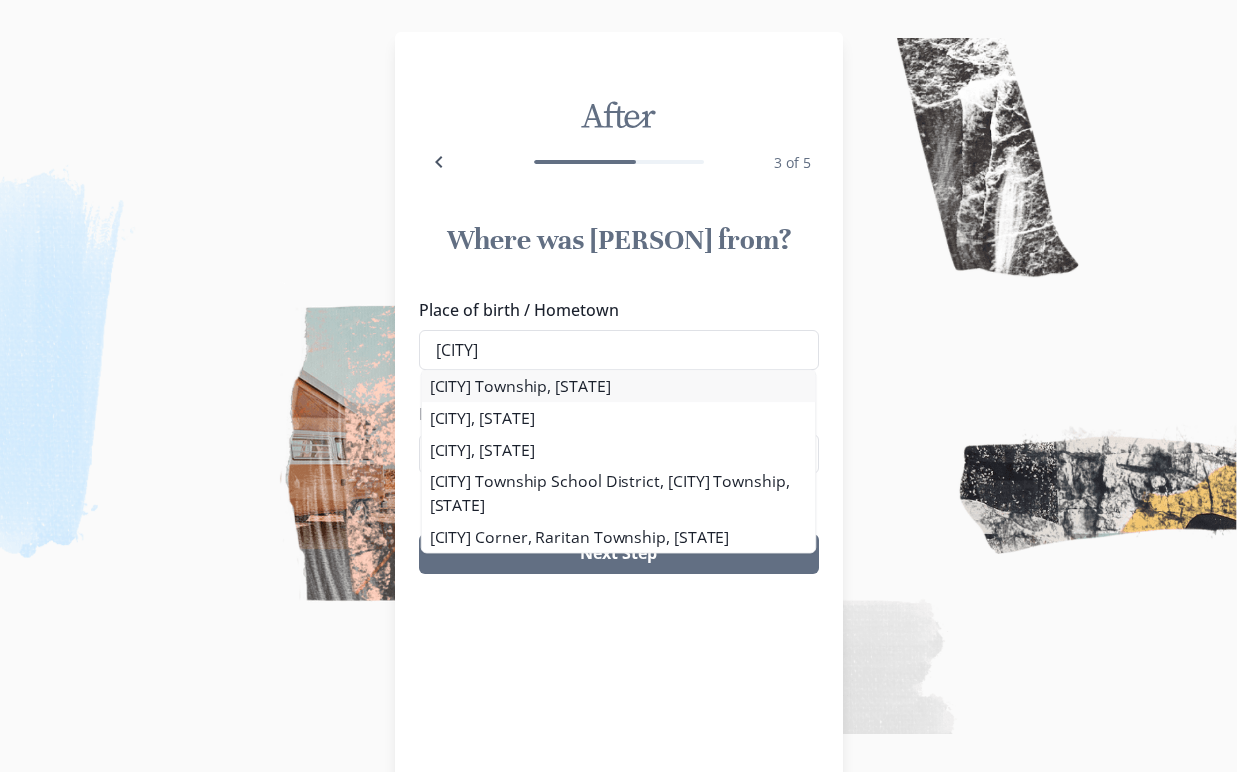 click on "Place of birth / Hometown Voorhees Voorhees Township, [STATE] Voorhees, [STATE] Voorheesville, [STATE] Voorhees Township School District, Voorhees Township, [STATE] Voorhees Corner, Raritan Township, [STATE] Most recently lived in" at bounding box center (619, 394) 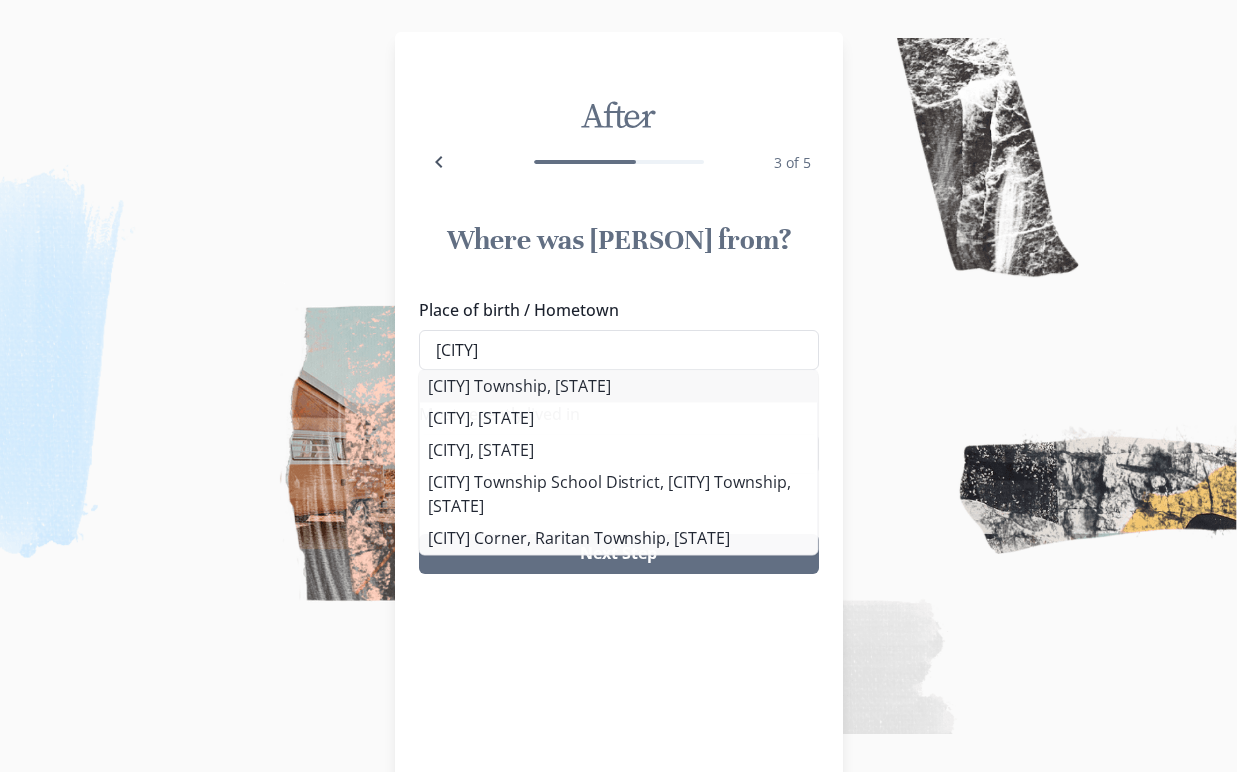 click on "[CITY] Township, [STATE]" at bounding box center (619, 386) 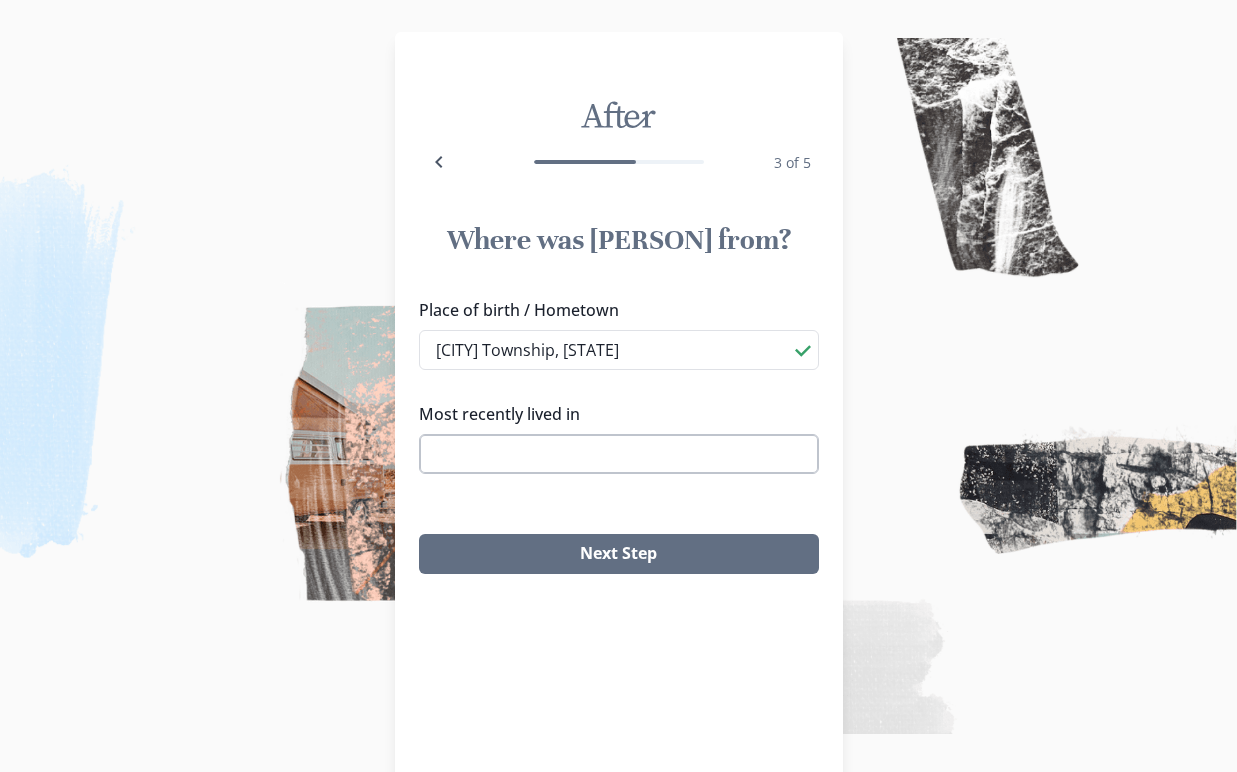 click on "Most recently lived in" at bounding box center [619, 454] 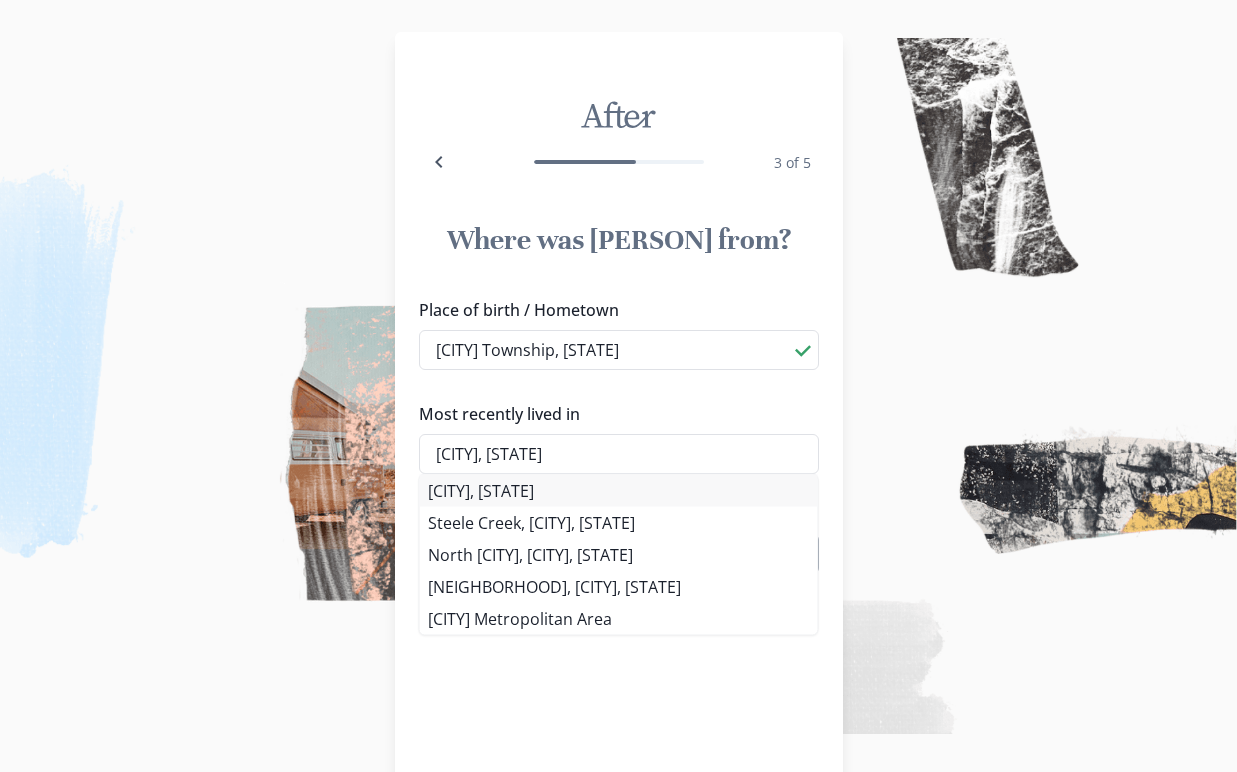 type on "[CITY], [STATE]" 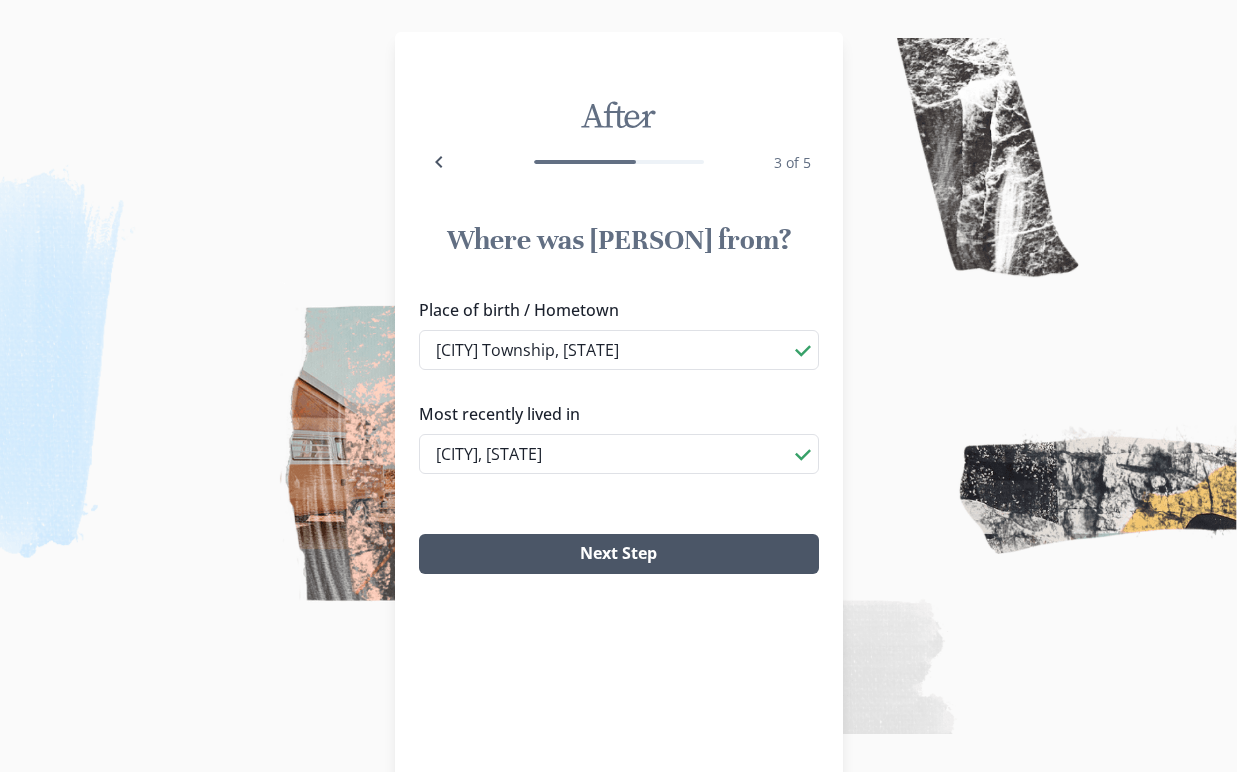 click on "Next Step" at bounding box center (619, 554) 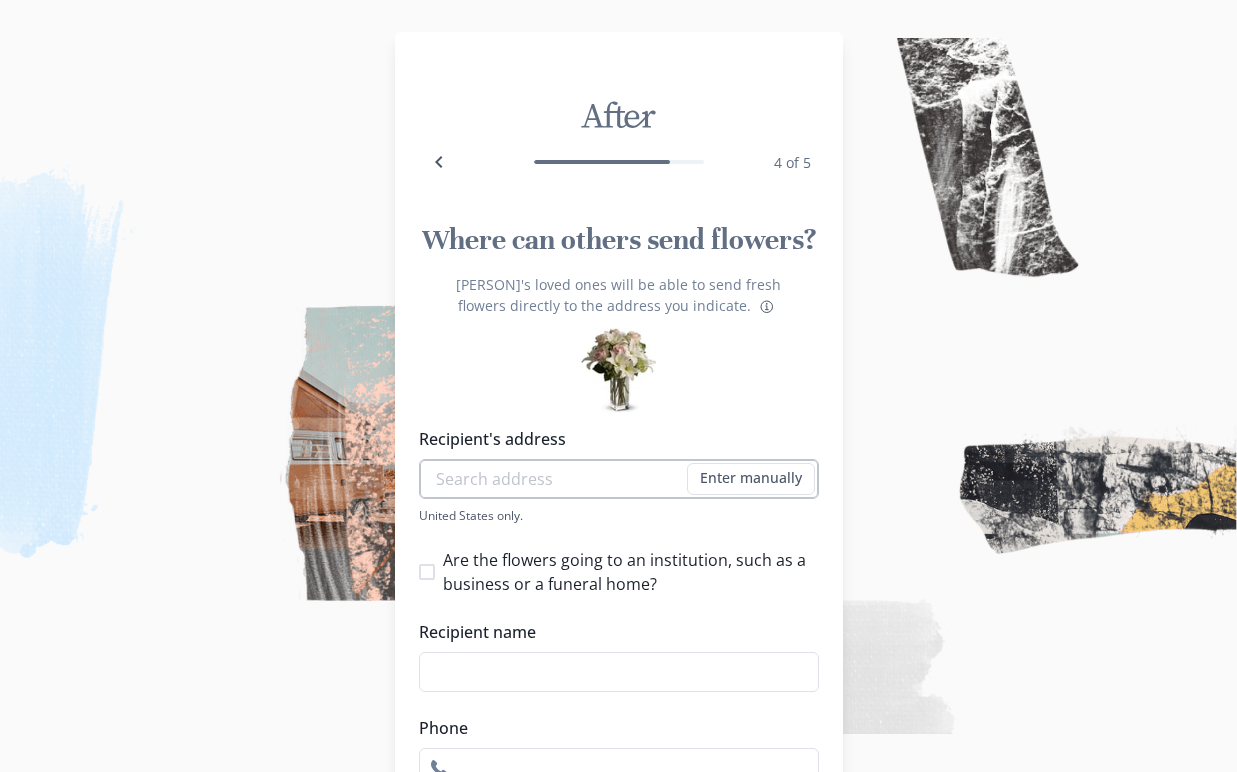 click on "Recipient's address" at bounding box center (619, 479) 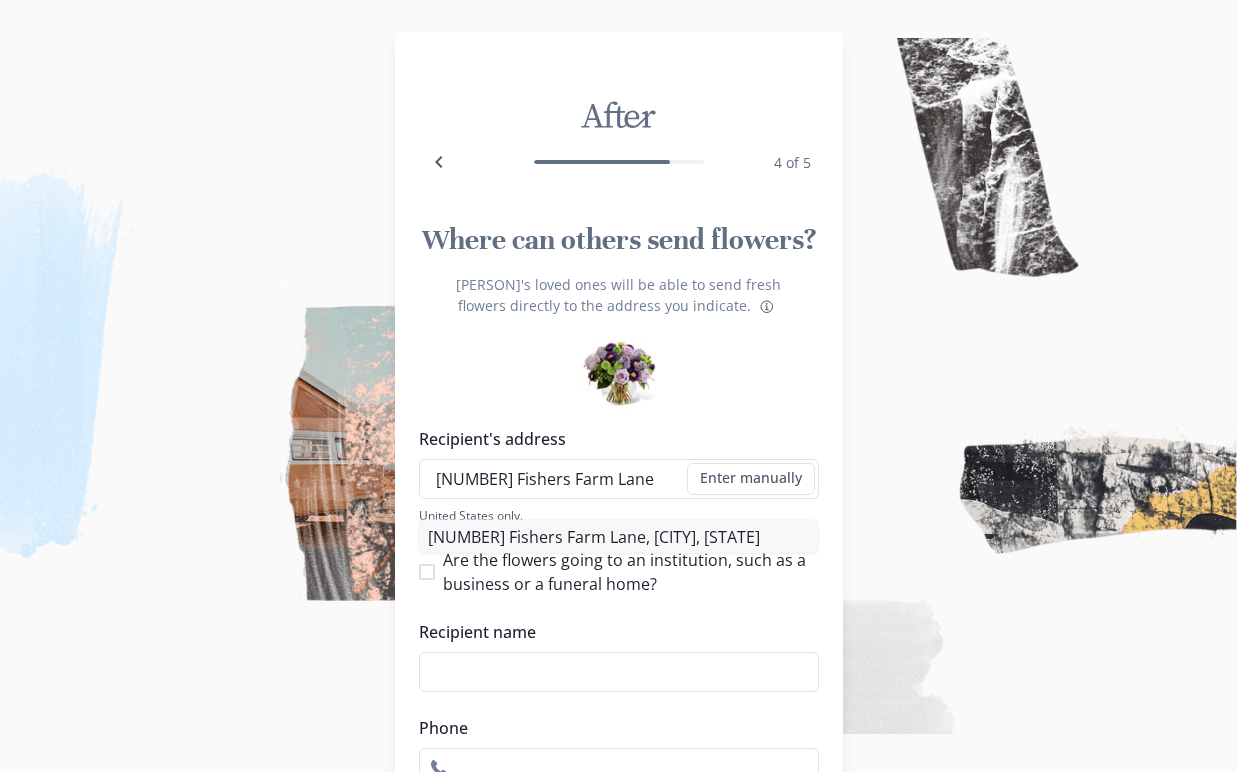 type on "[NUMBER] Fishers Farm Lane" 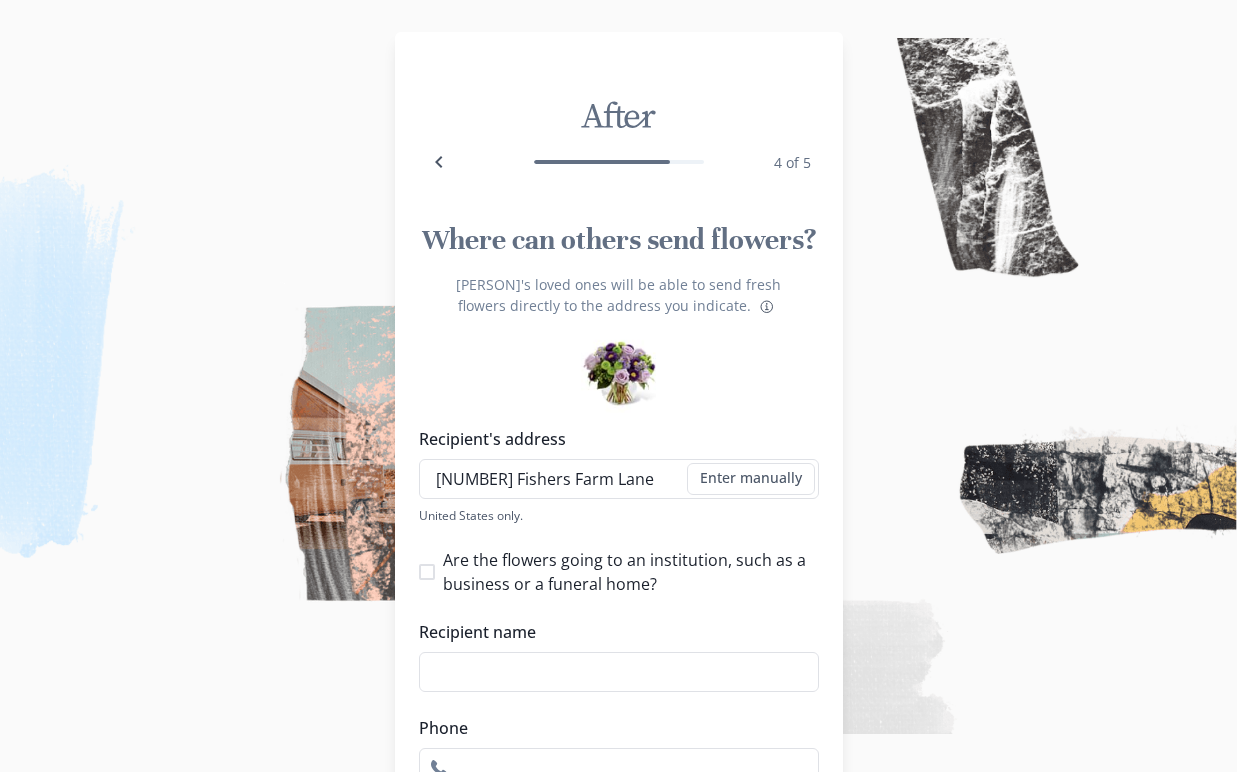 click on "[NUMBER] Fishers Farm Lane, [CITY], [STATE]" at bounding box center (619, 537) 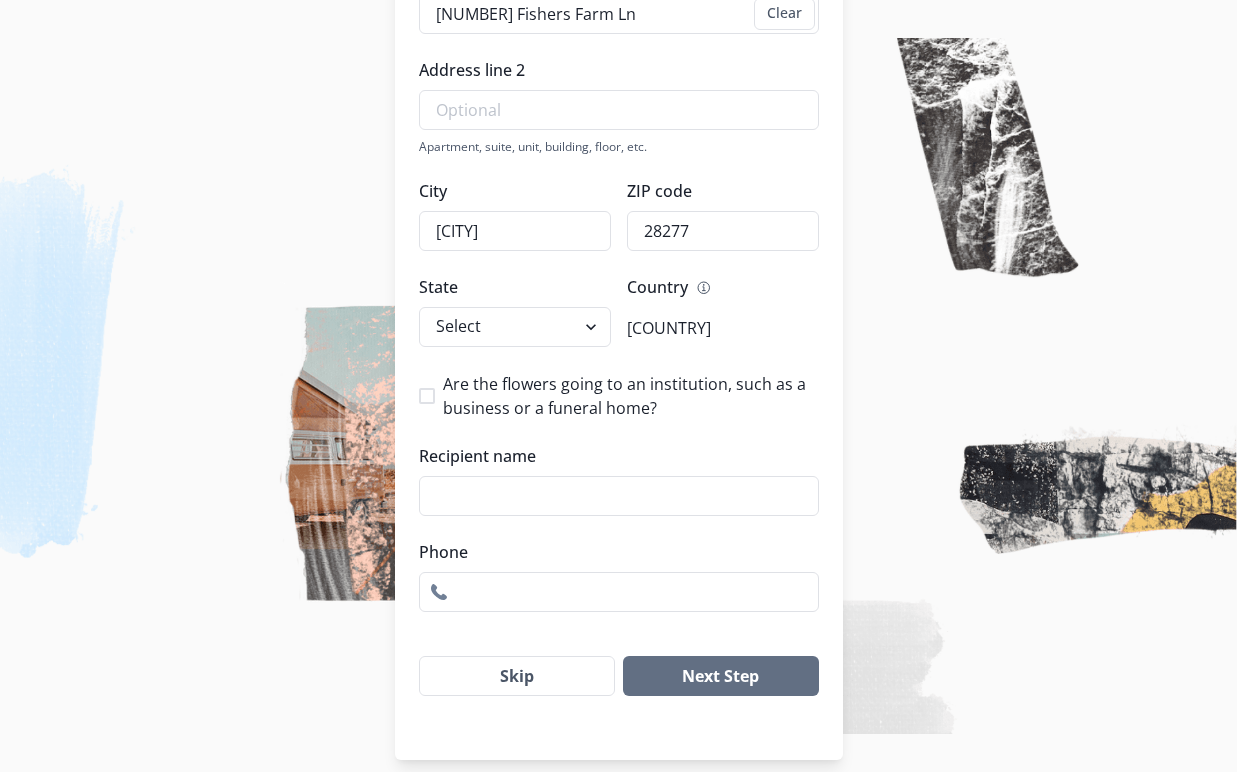 scroll, scrollTop: 479, scrollLeft: 0, axis: vertical 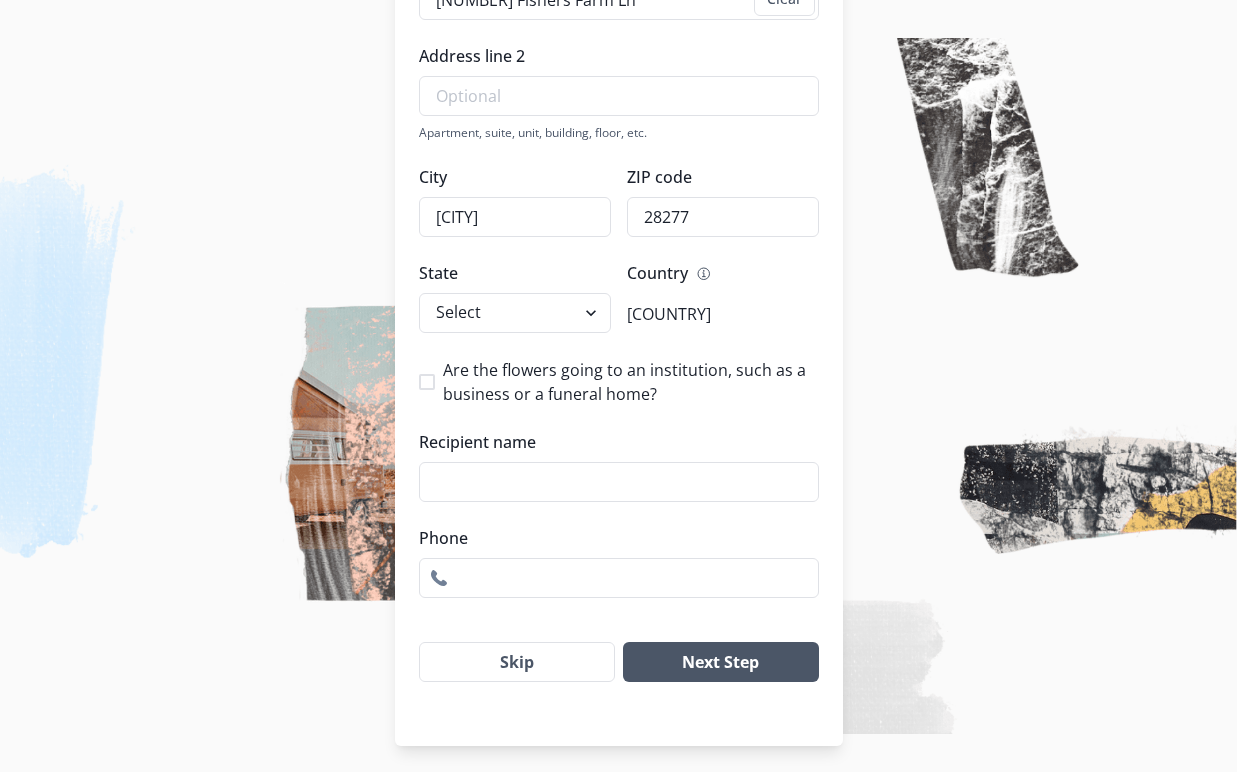 click on "Next Step" at bounding box center (720, 662) 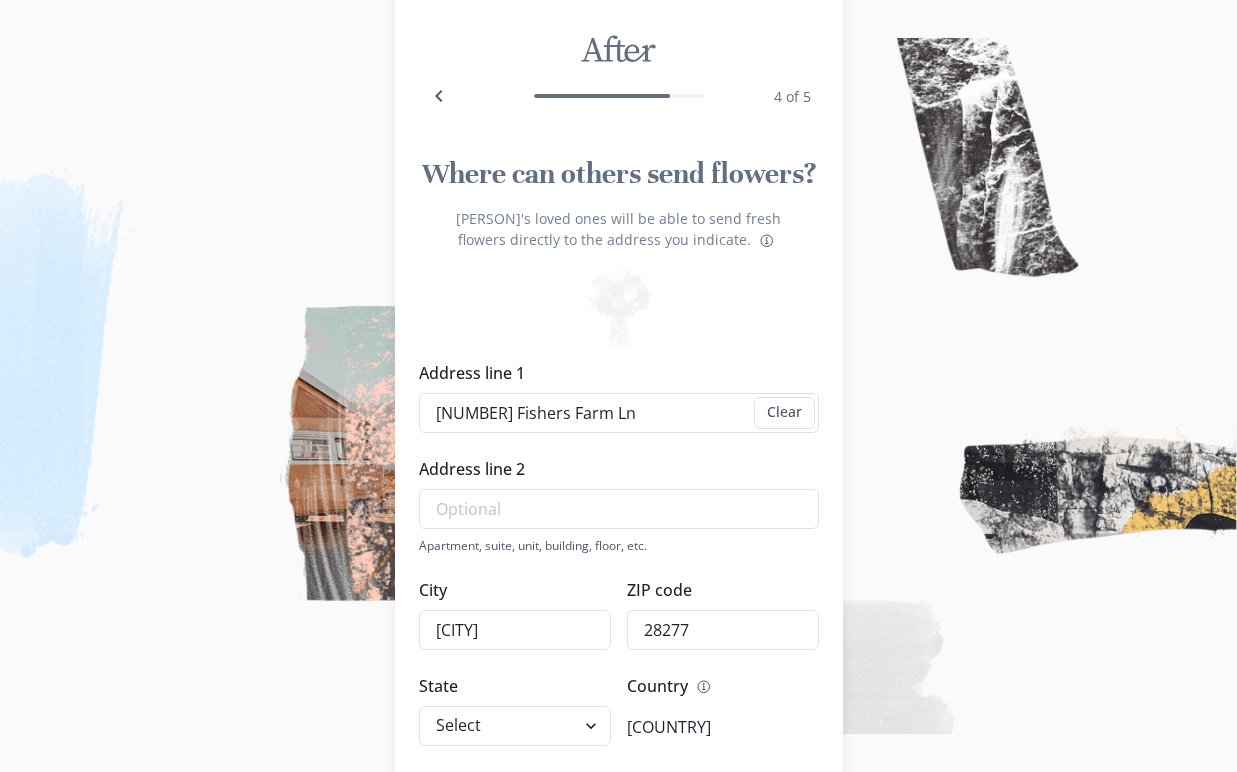 scroll, scrollTop: 94, scrollLeft: 0, axis: vertical 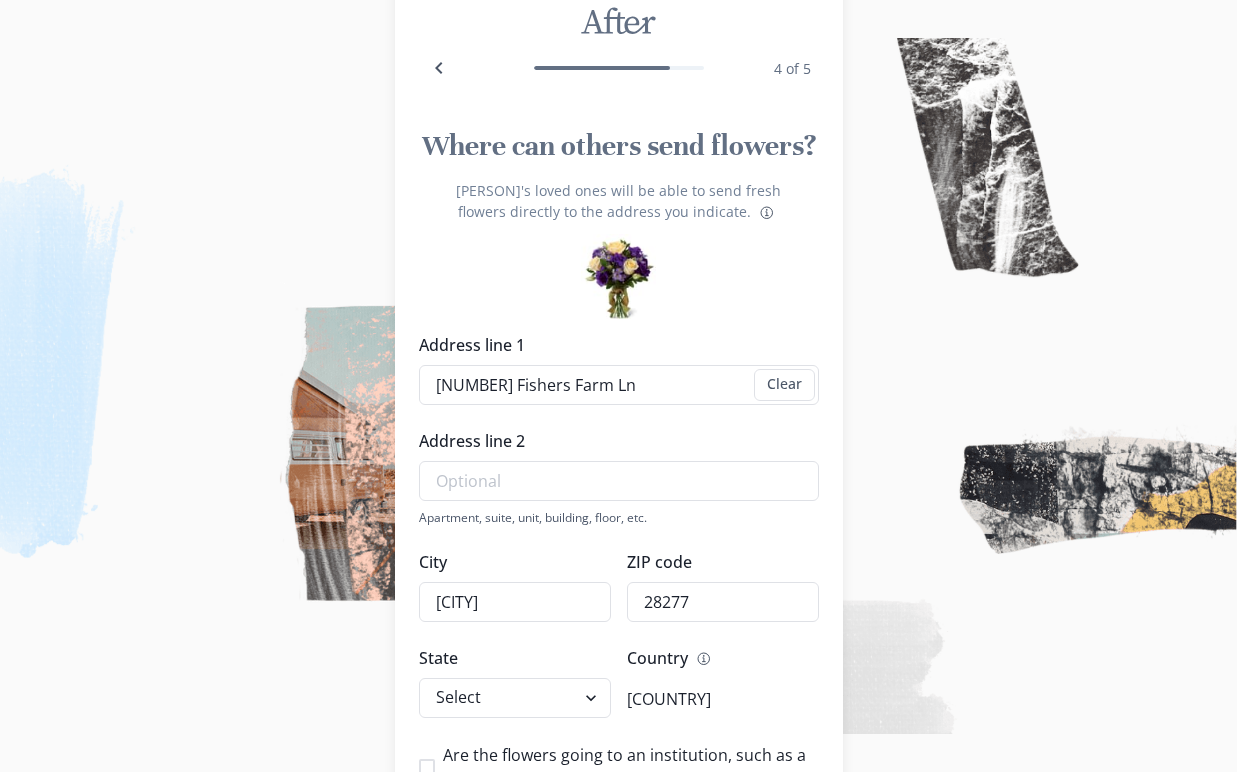 drag, startPoint x: 626, startPoint y: 385, endPoint x: 354, endPoint y: 377, distance: 272.1176 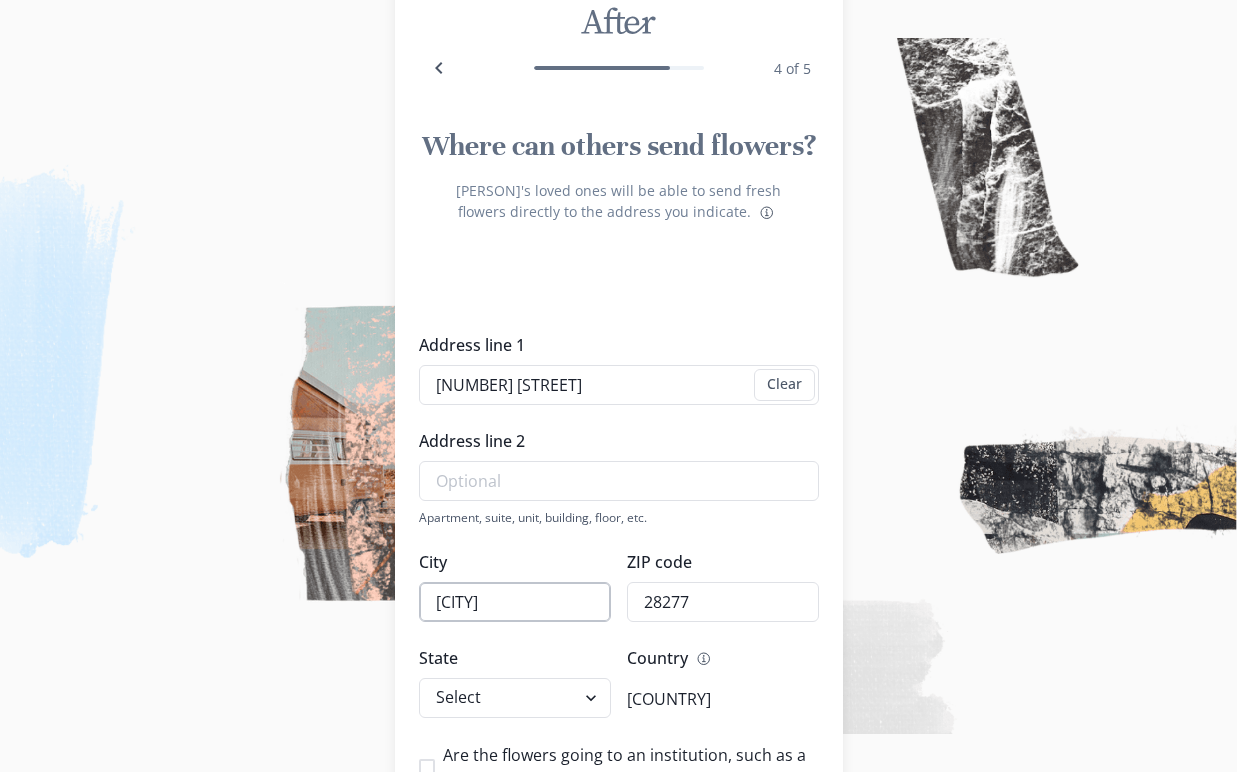 type on "[NUMBER] [STREET]" 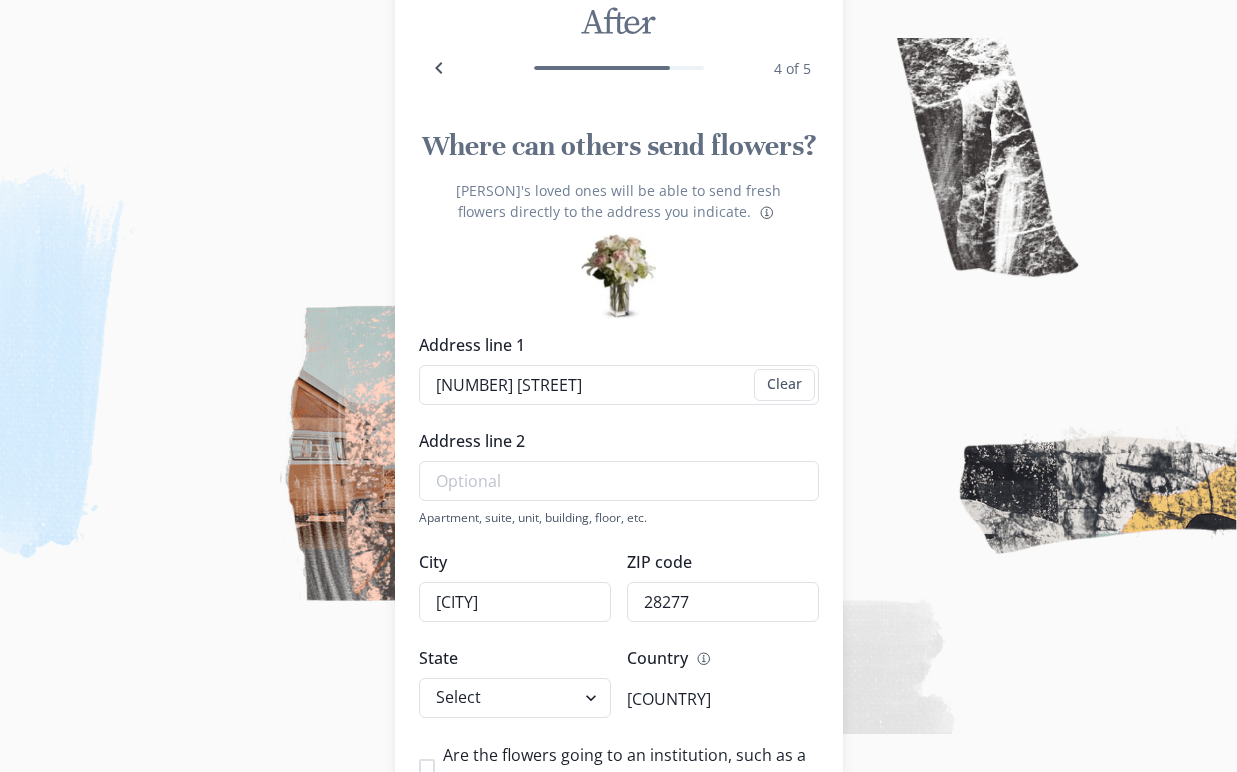 drag, startPoint x: 539, startPoint y: 607, endPoint x: 373, endPoint y: 610, distance: 166.0271 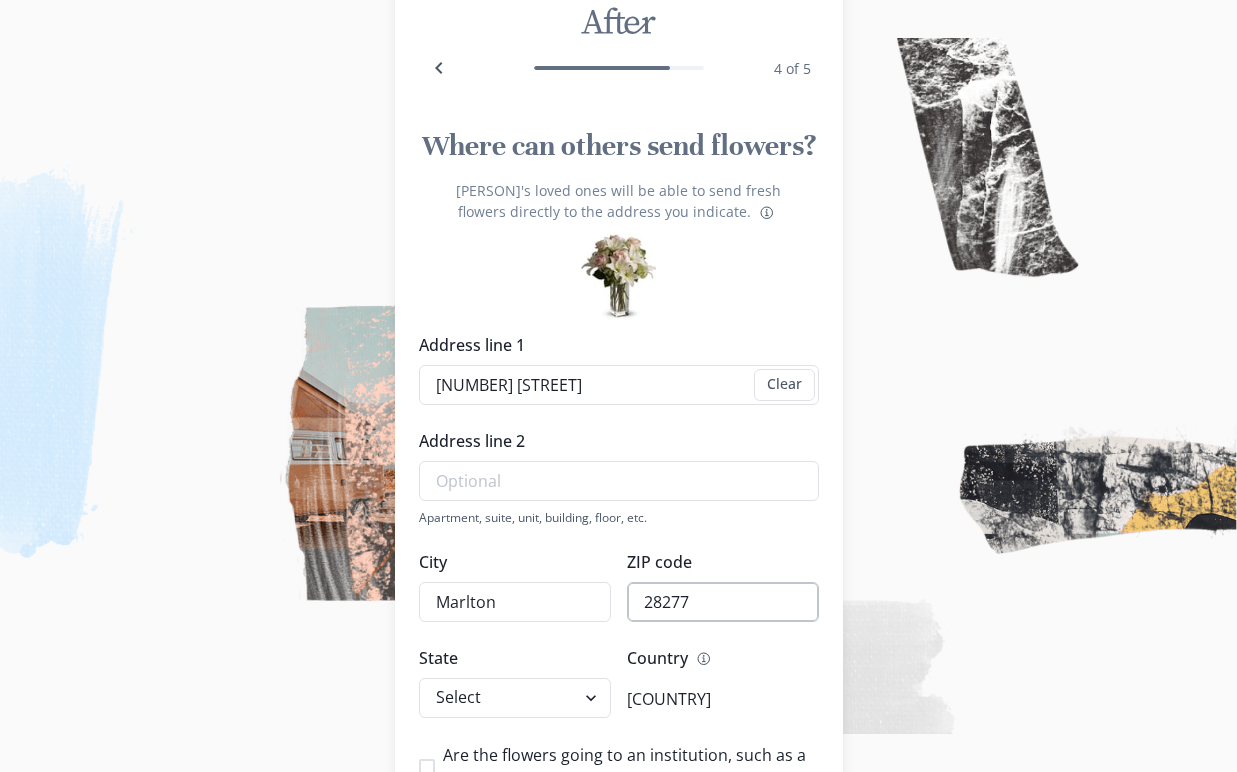 type on "Marlton" 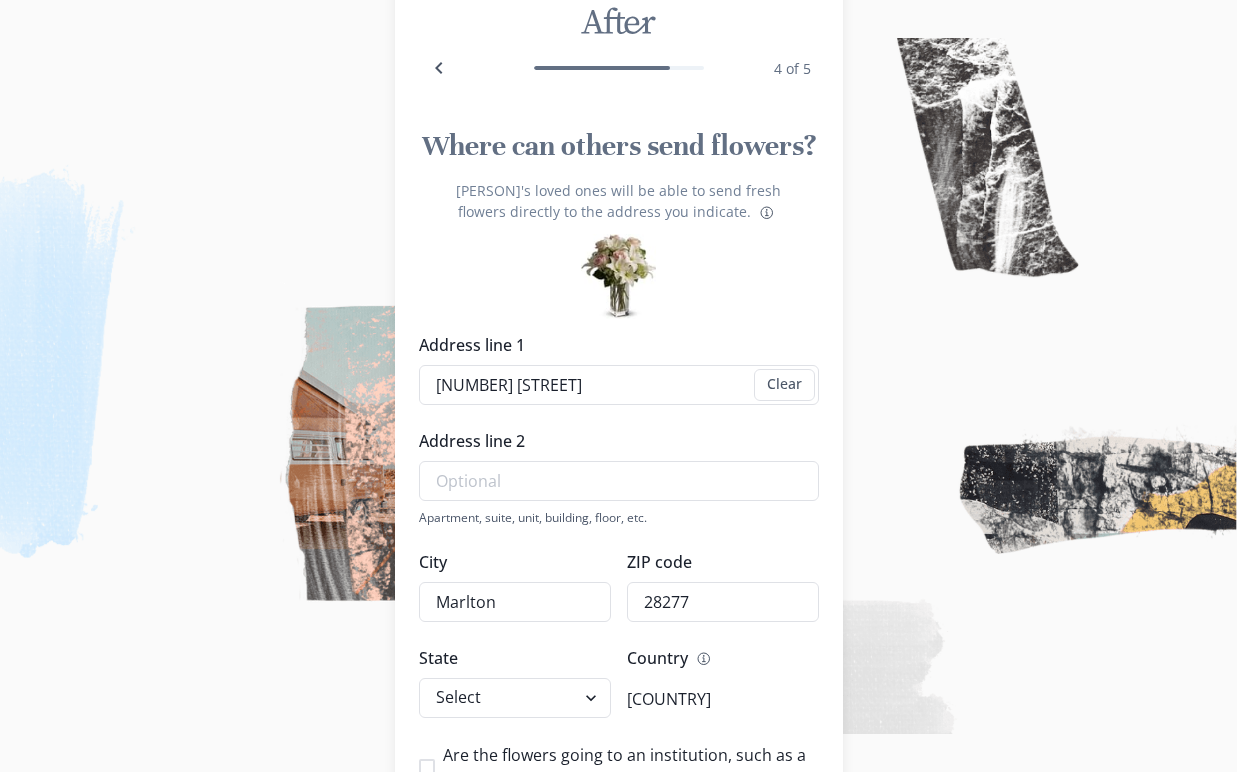 drag, startPoint x: 726, startPoint y: 614, endPoint x: 618, endPoint y: 614, distance: 108 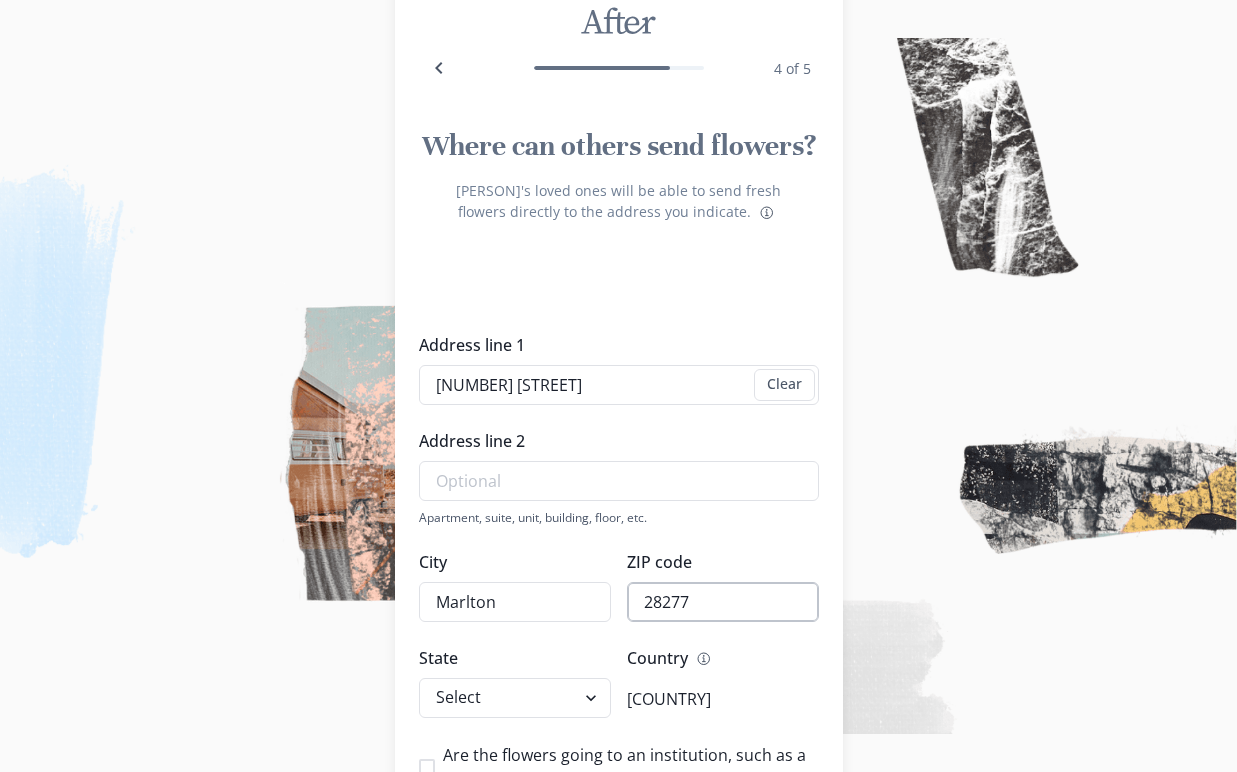 click on "28277" at bounding box center (723, 602) 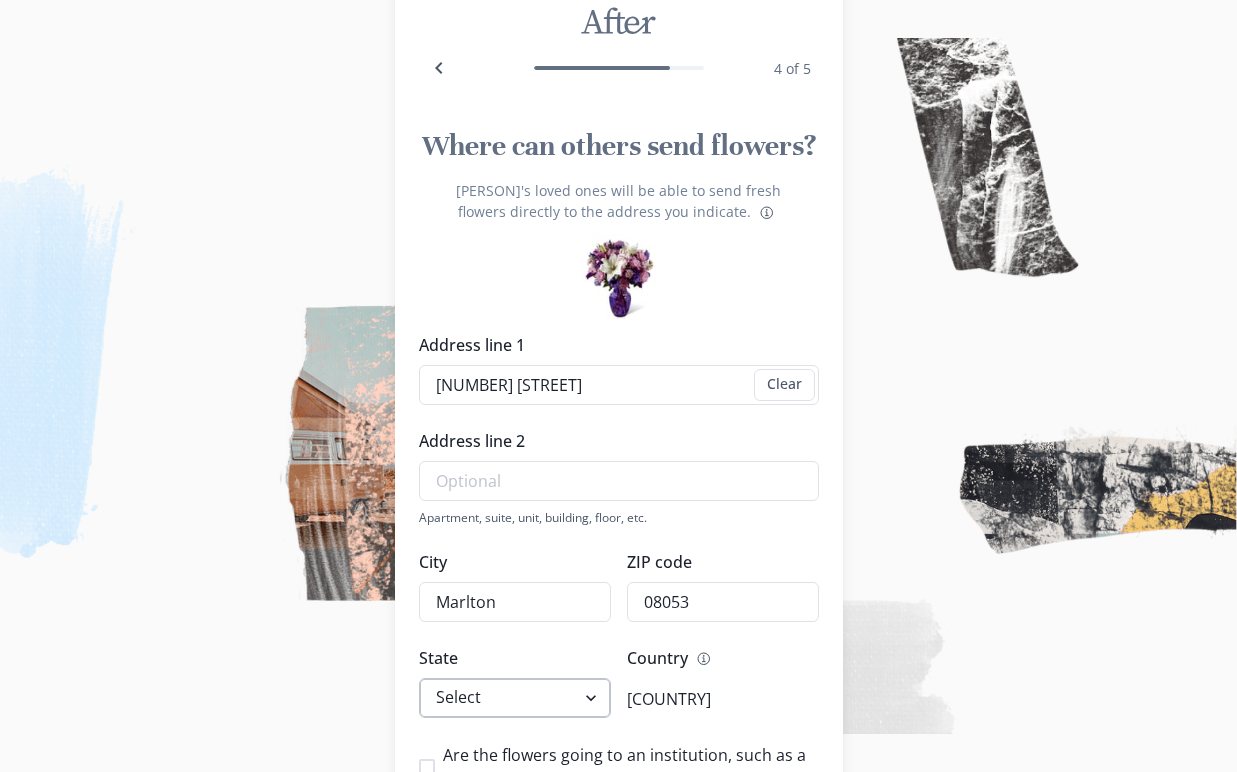 type on "08053" 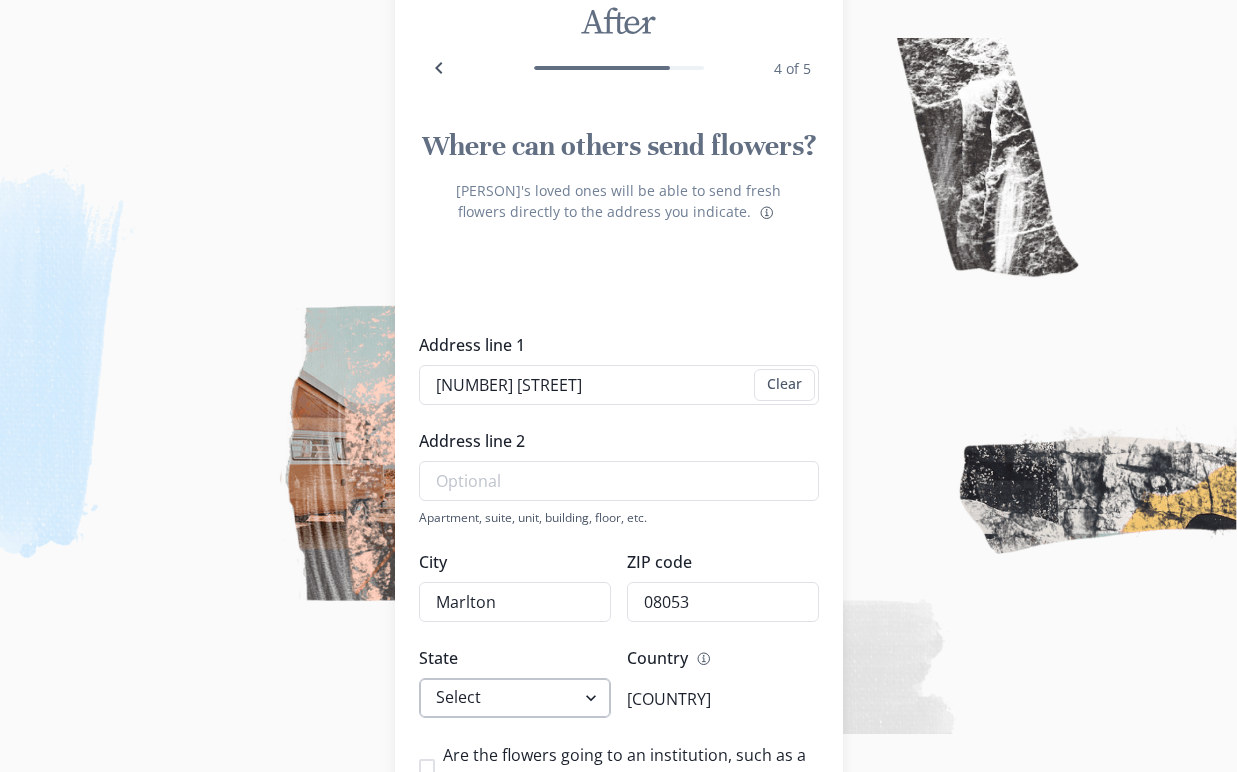 select on "NJ" 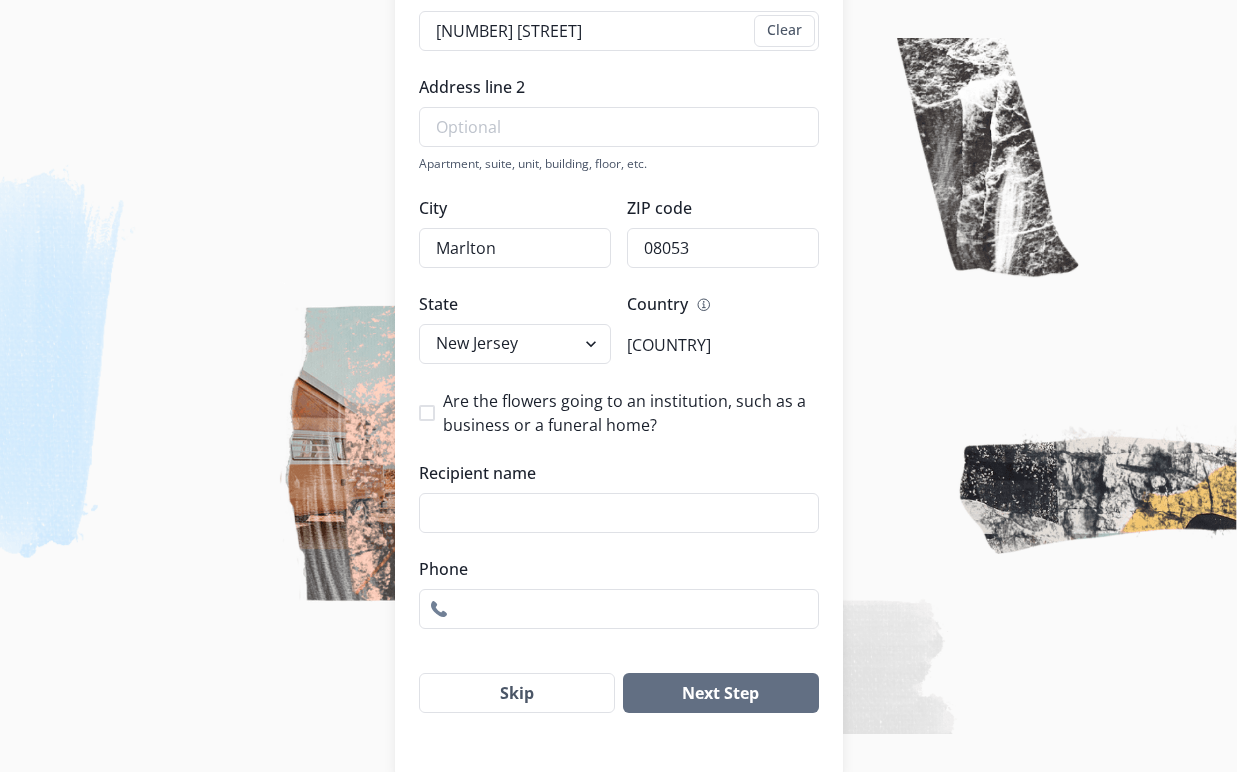 scroll, scrollTop: 470, scrollLeft: 0, axis: vertical 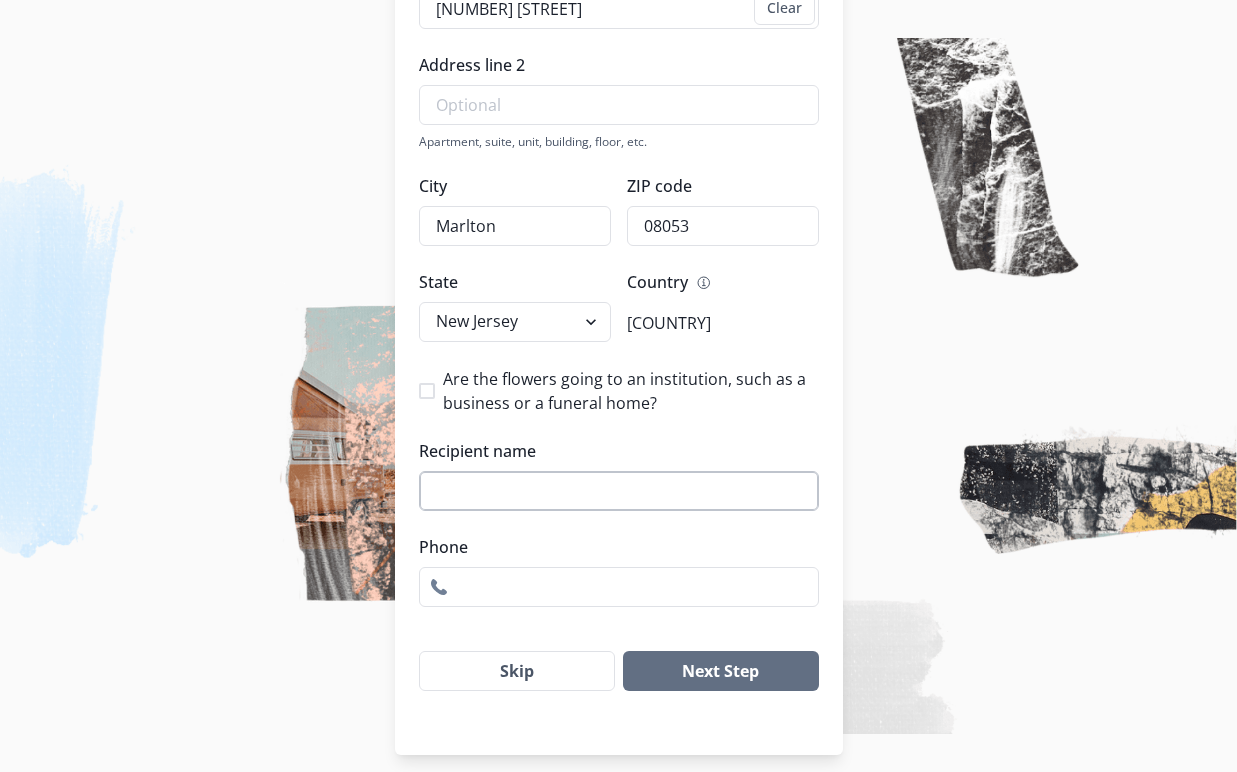 click on "Recipient name" at bounding box center (619, 491) 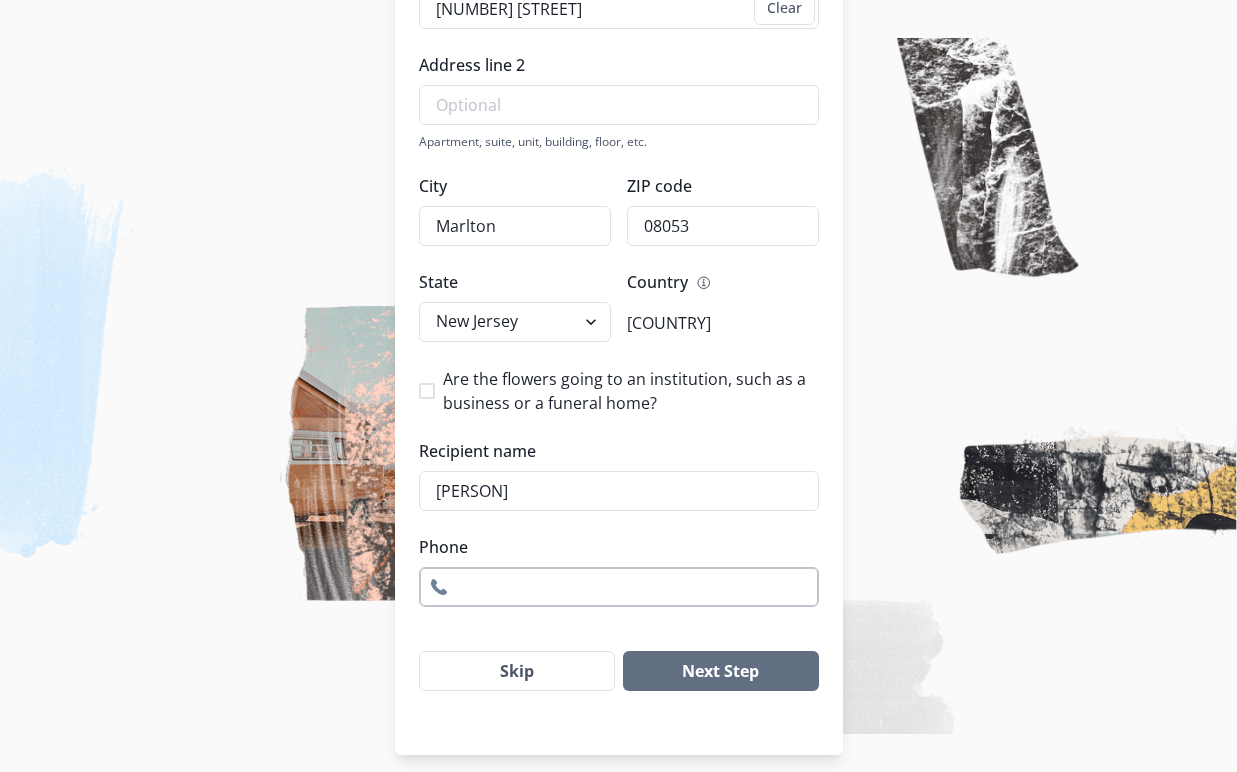 type on "[PERSON]" 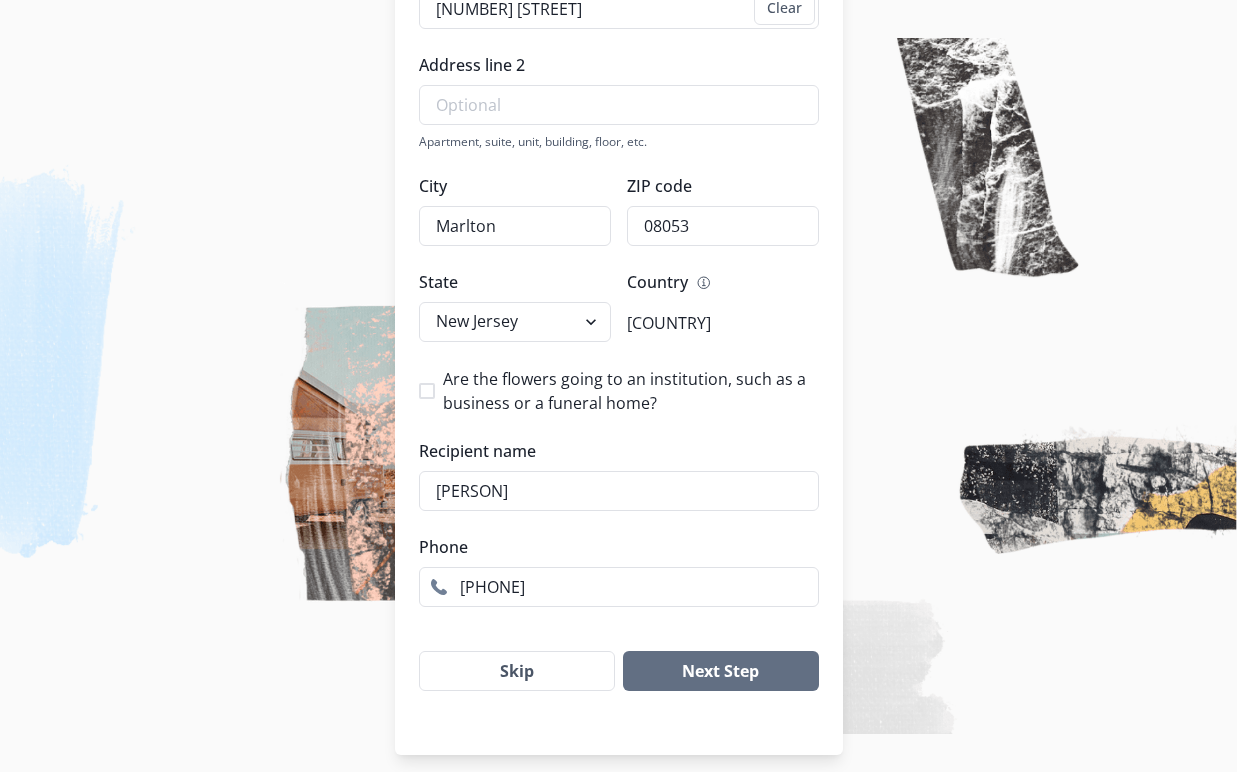 drag, startPoint x: 593, startPoint y: 586, endPoint x: 378, endPoint y: 579, distance: 215.11392 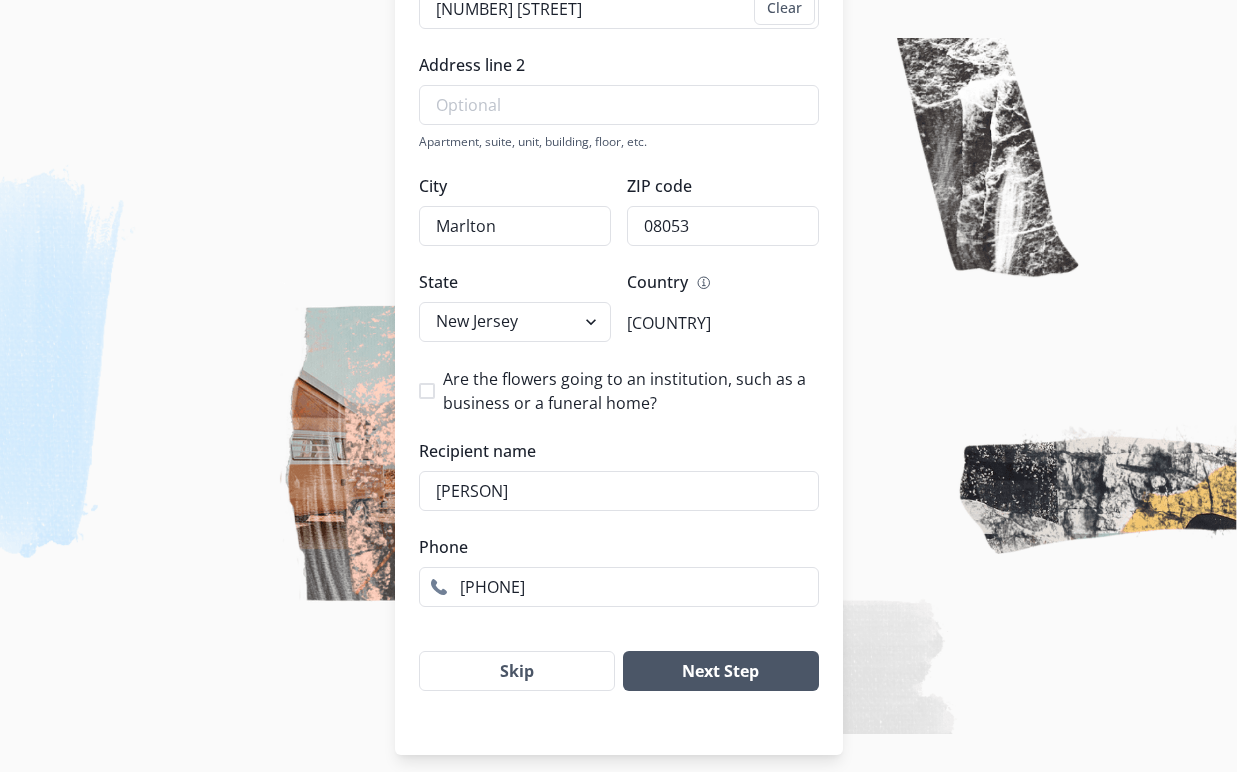 type on "[PHONE]" 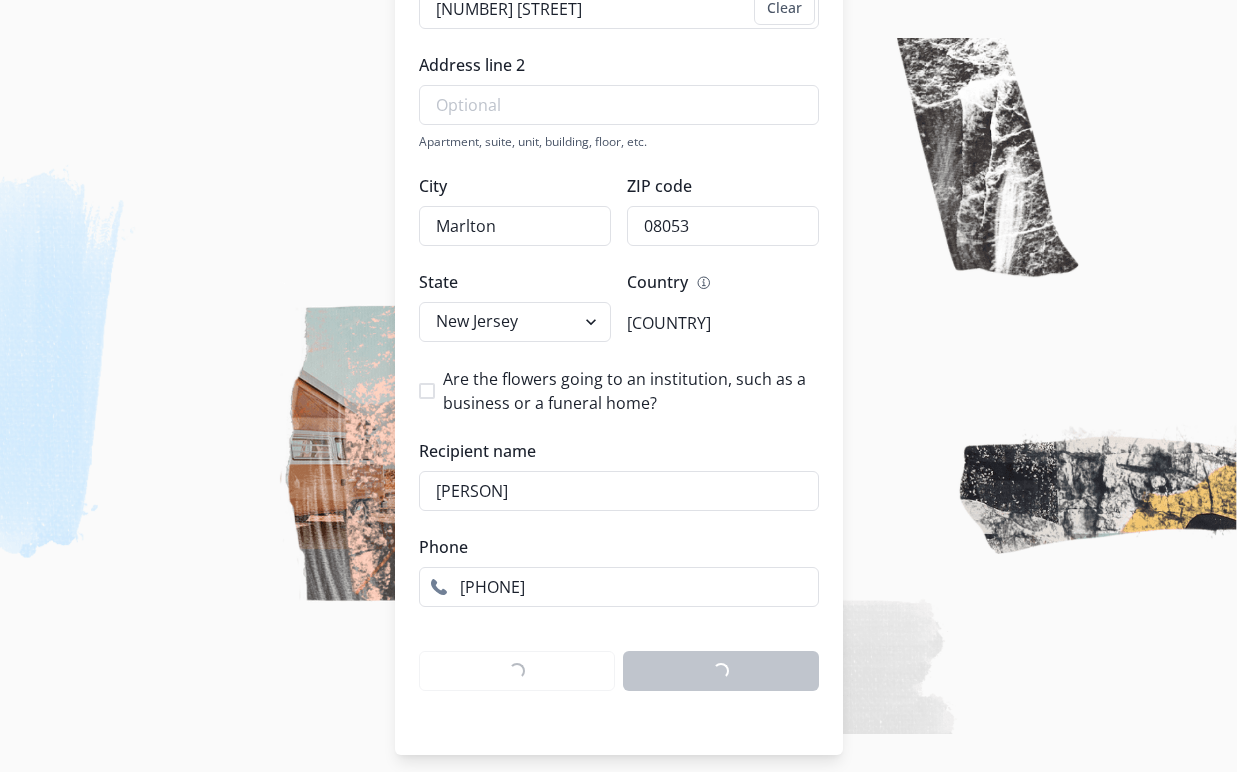 scroll, scrollTop: 60, scrollLeft: 0, axis: vertical 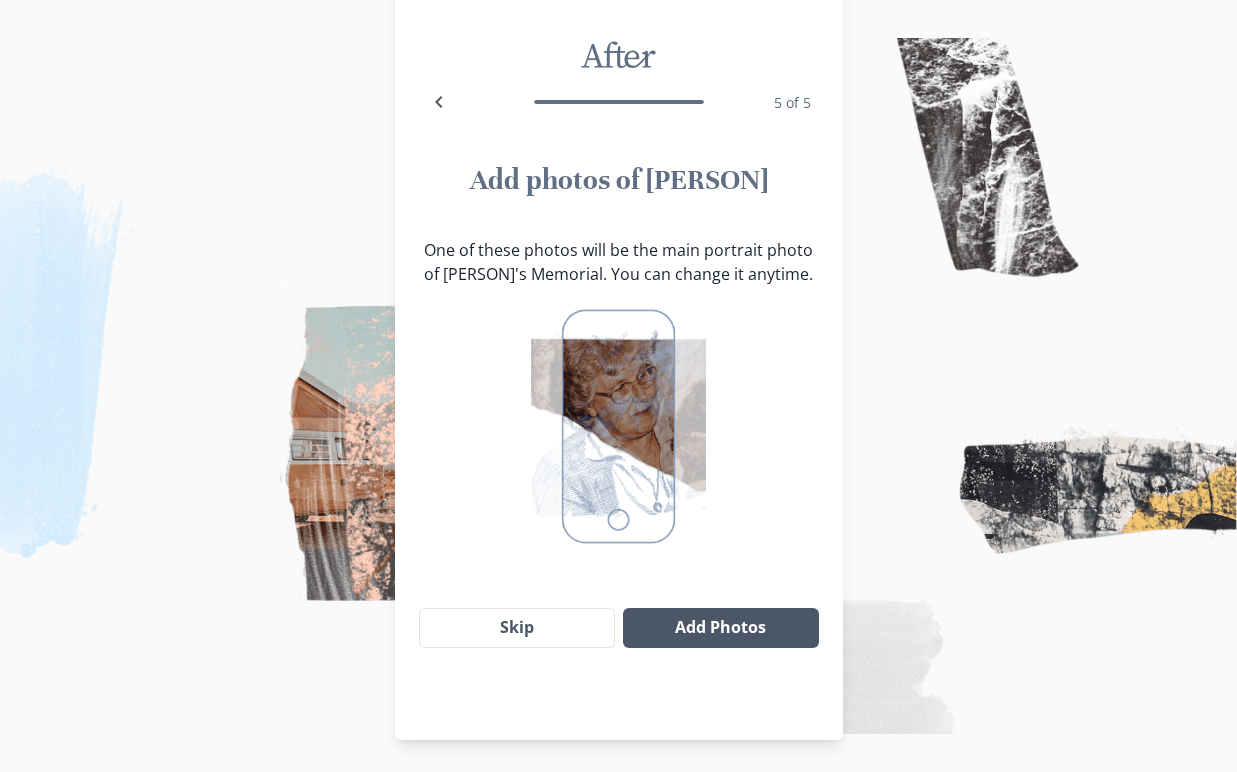 click on "Add Photos" at bounding box center [720, 628] 